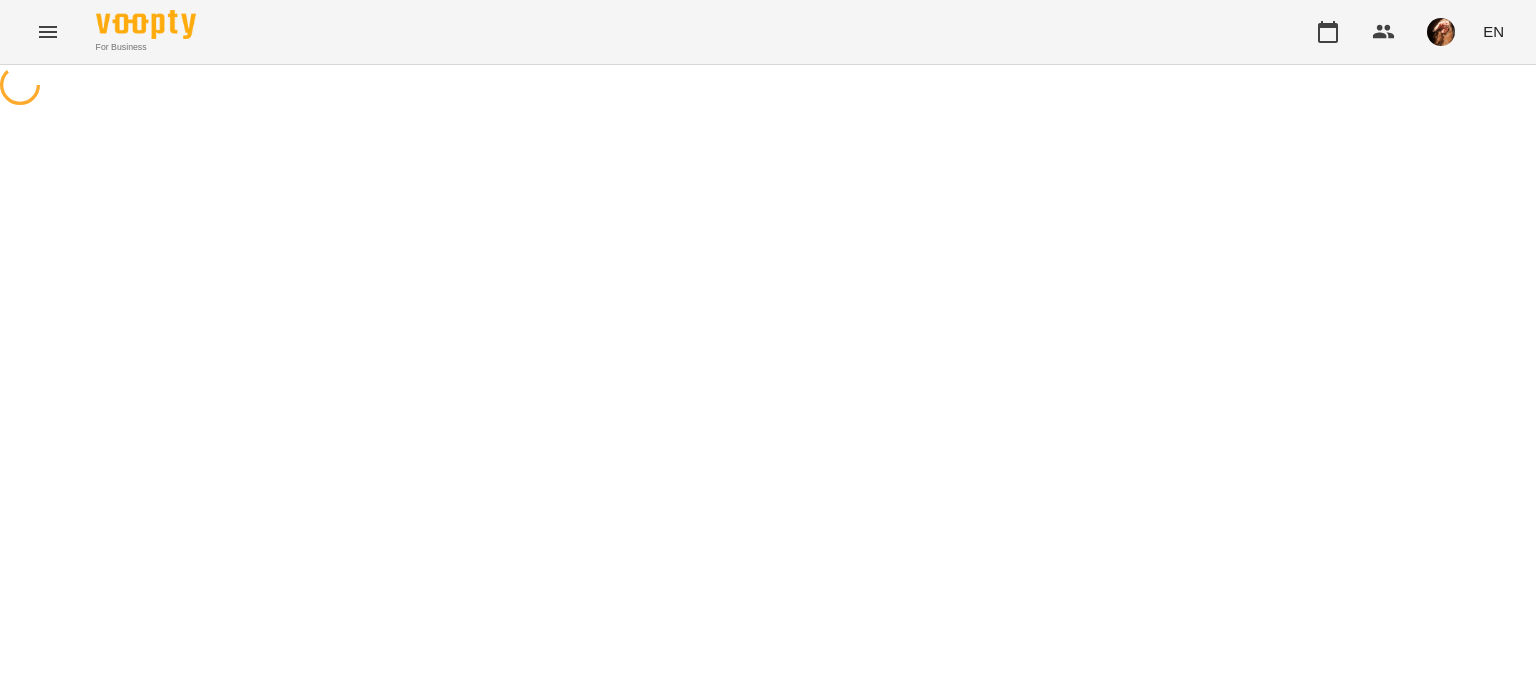 scroll, scrollTop: 0, scrollLeft: 0, axis: both 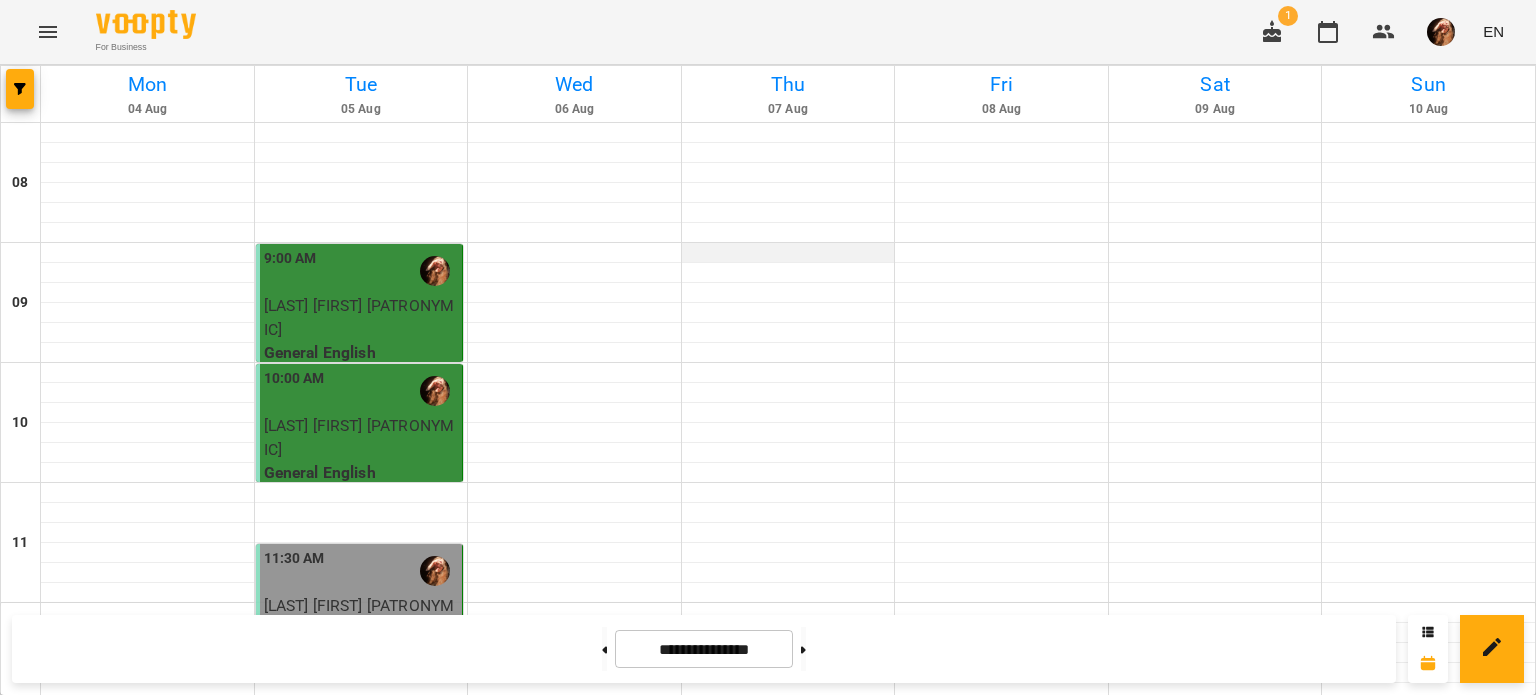 click at bounding box center [788, 253] 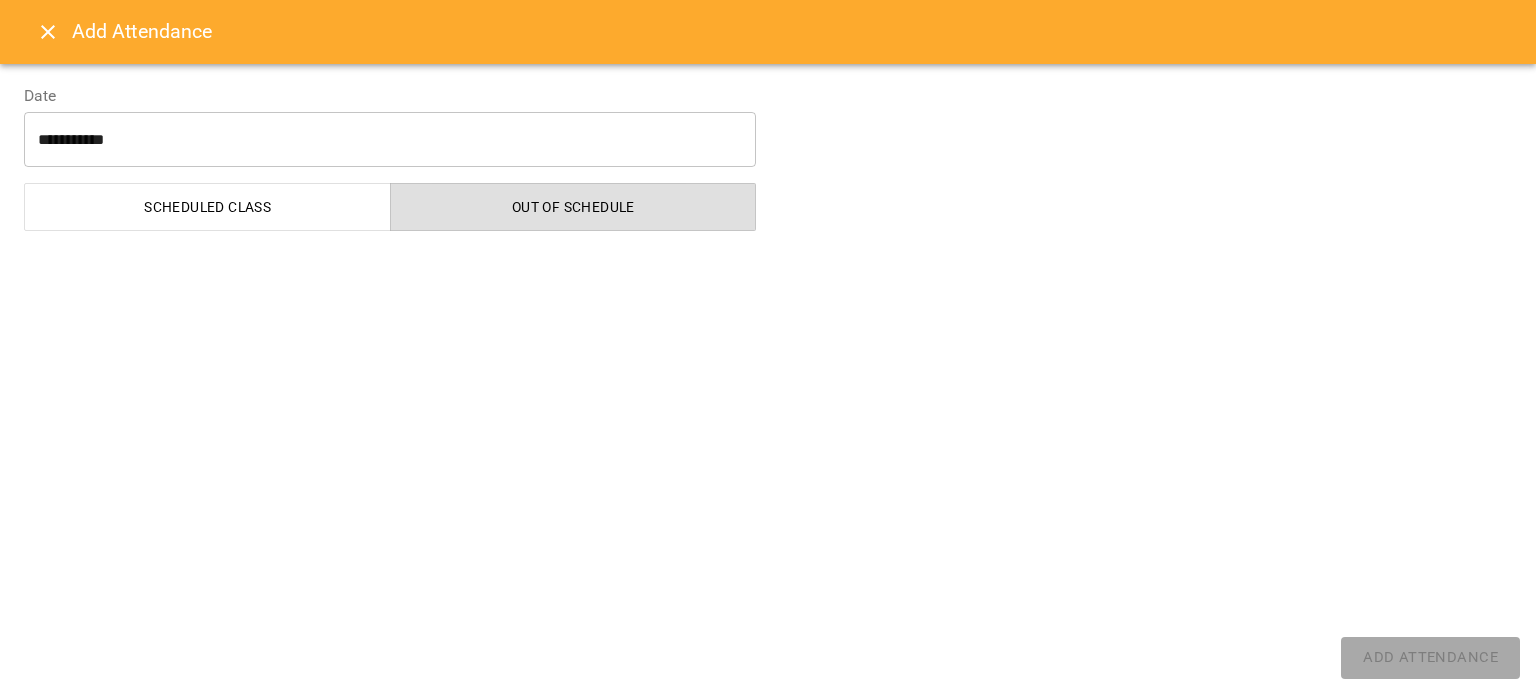 select on "**********" 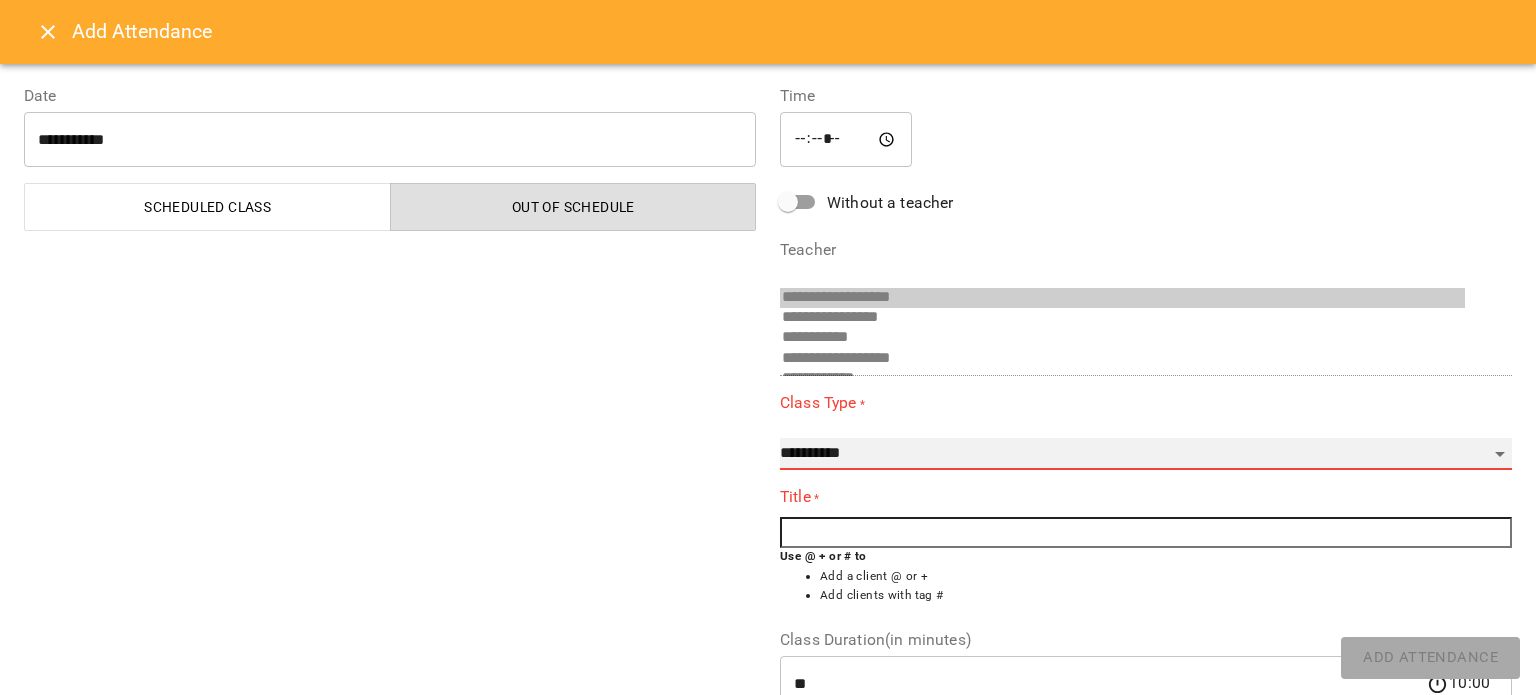 click on "**********" at bounding box center [1146, 454] 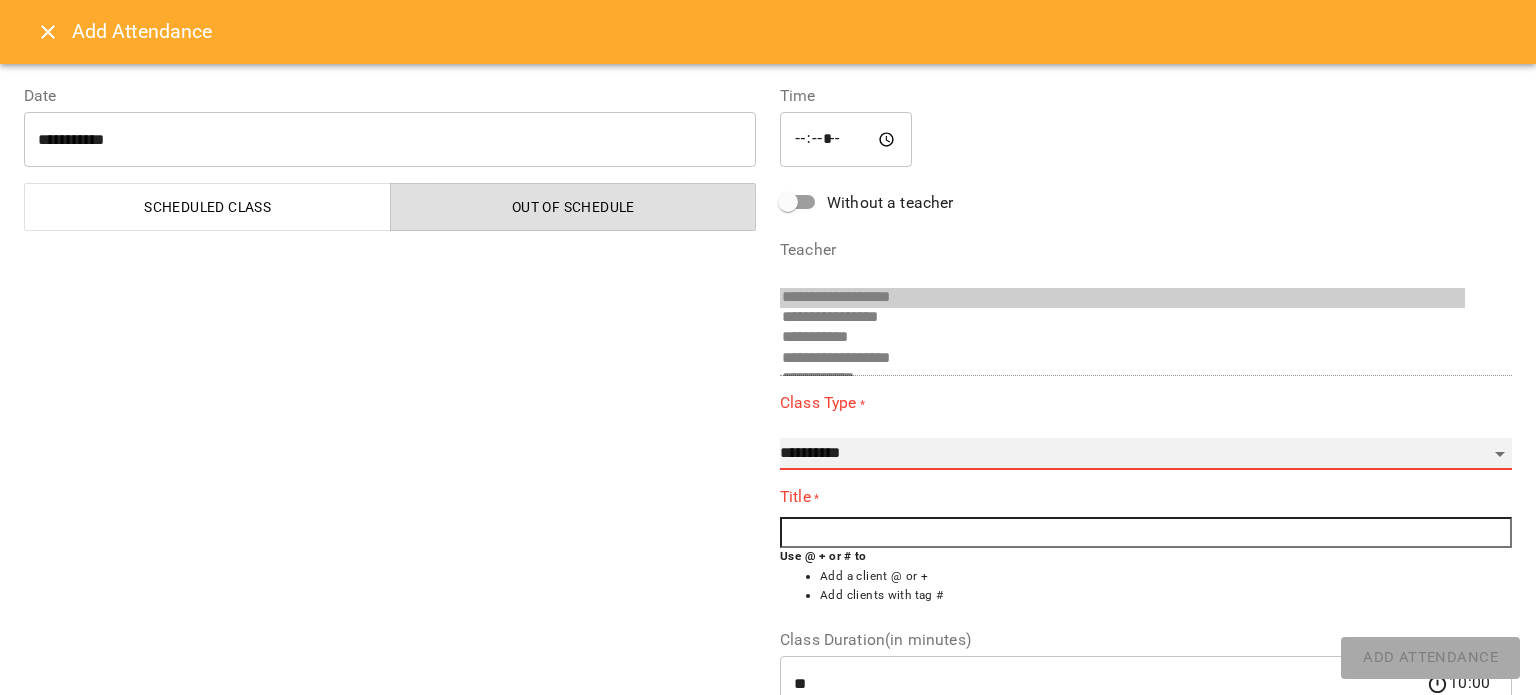 select on "**********" 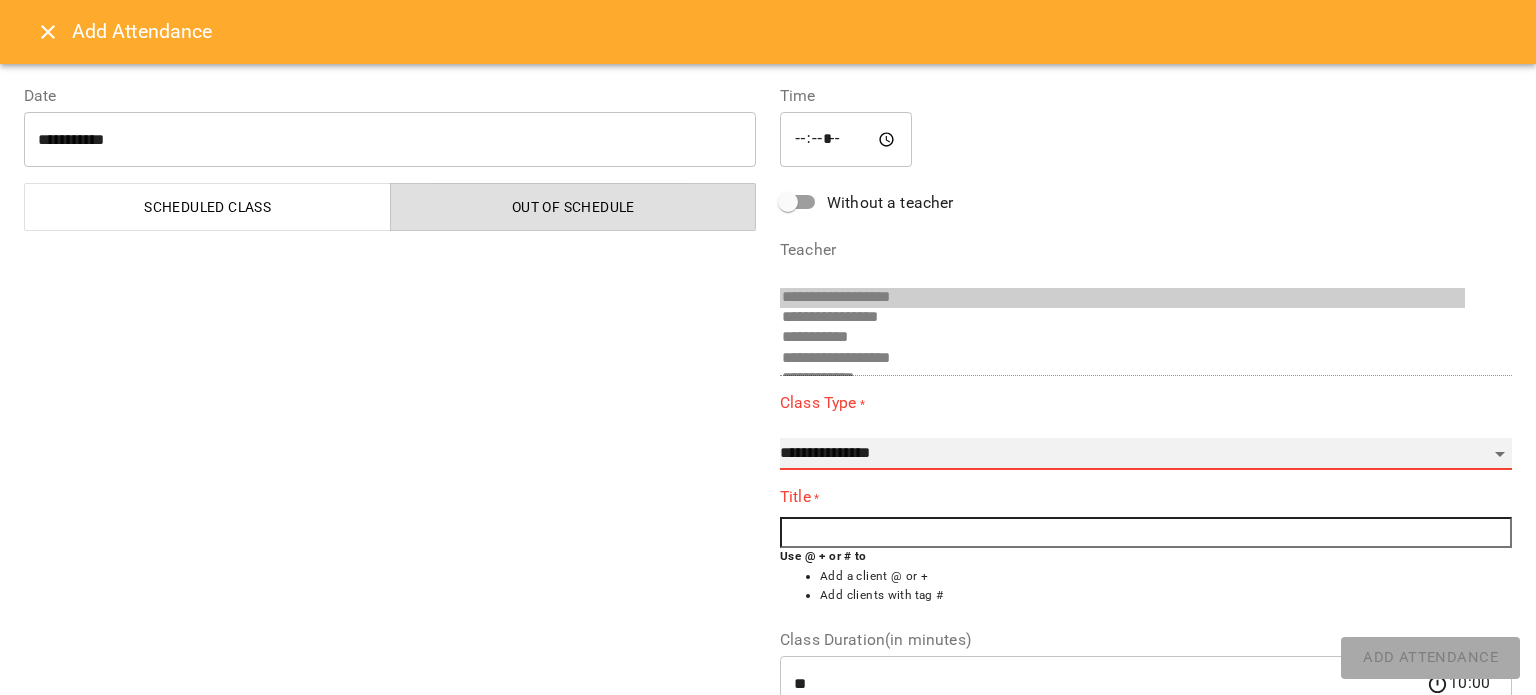click on "**********" at bounding box center (1146, 454) 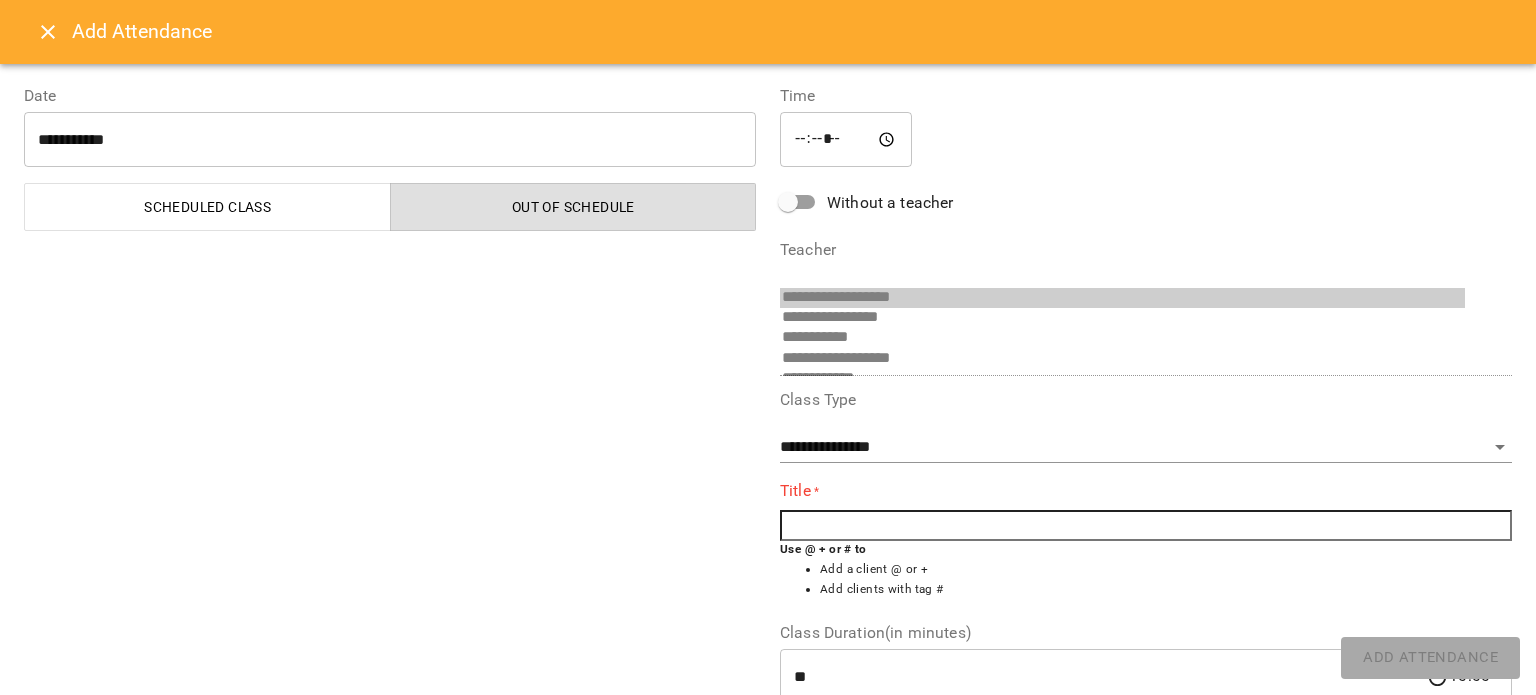 click at bounding box center [1146, 526] 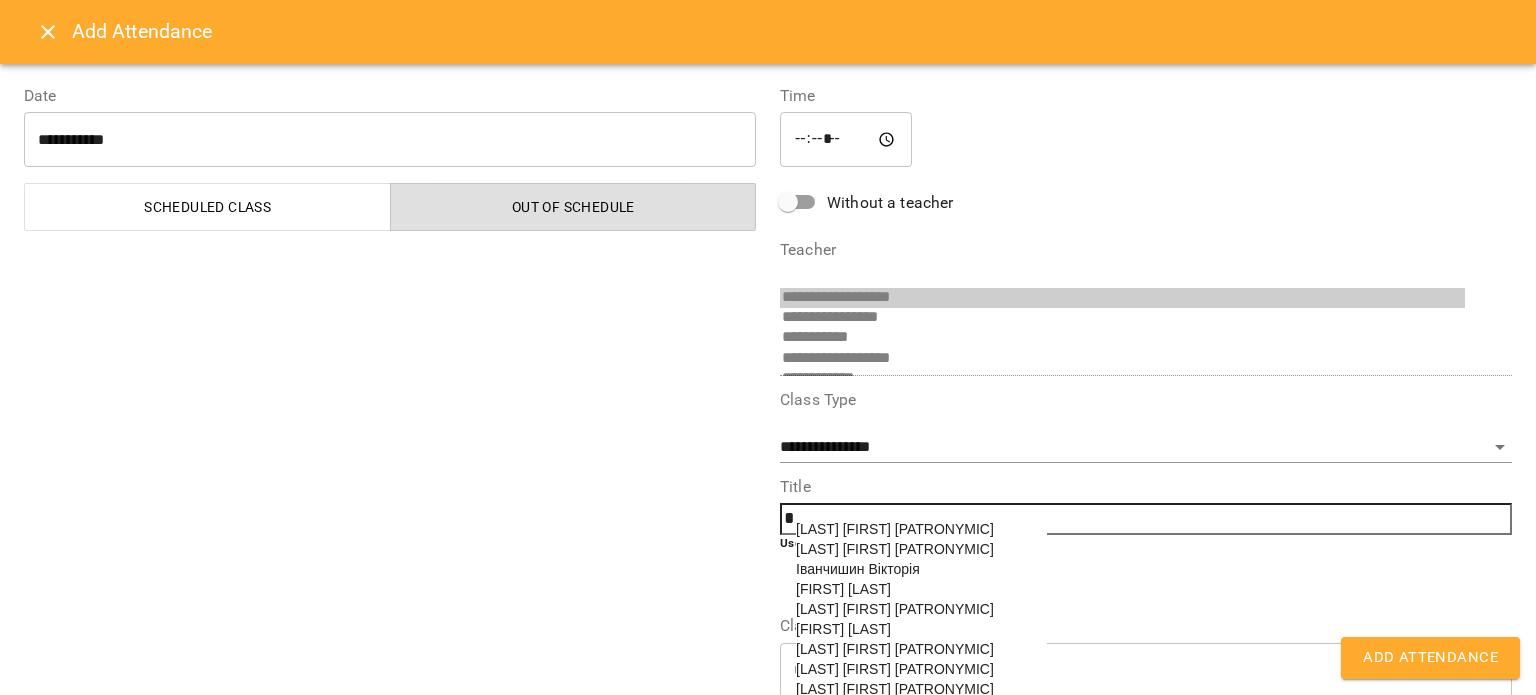 type on "*" 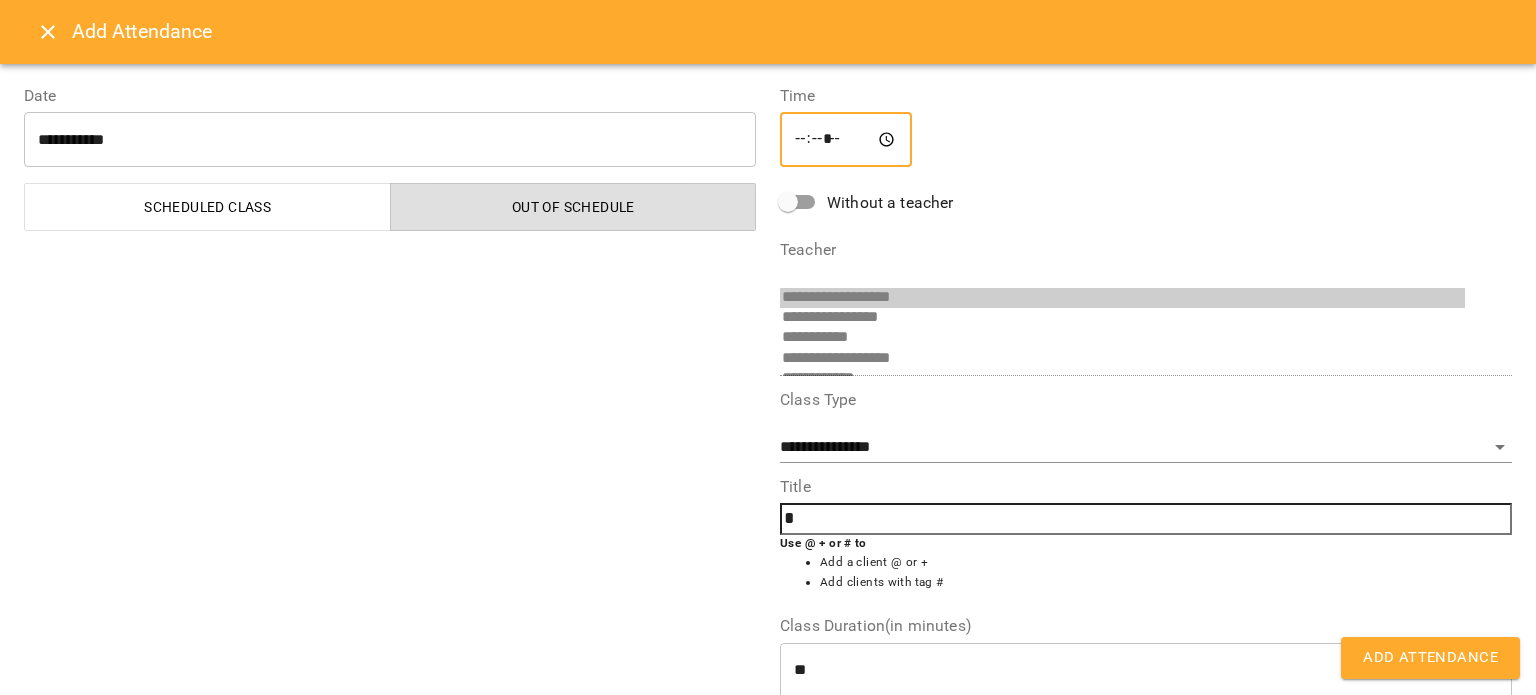 click on "*****" at bounding box center (846, 140) 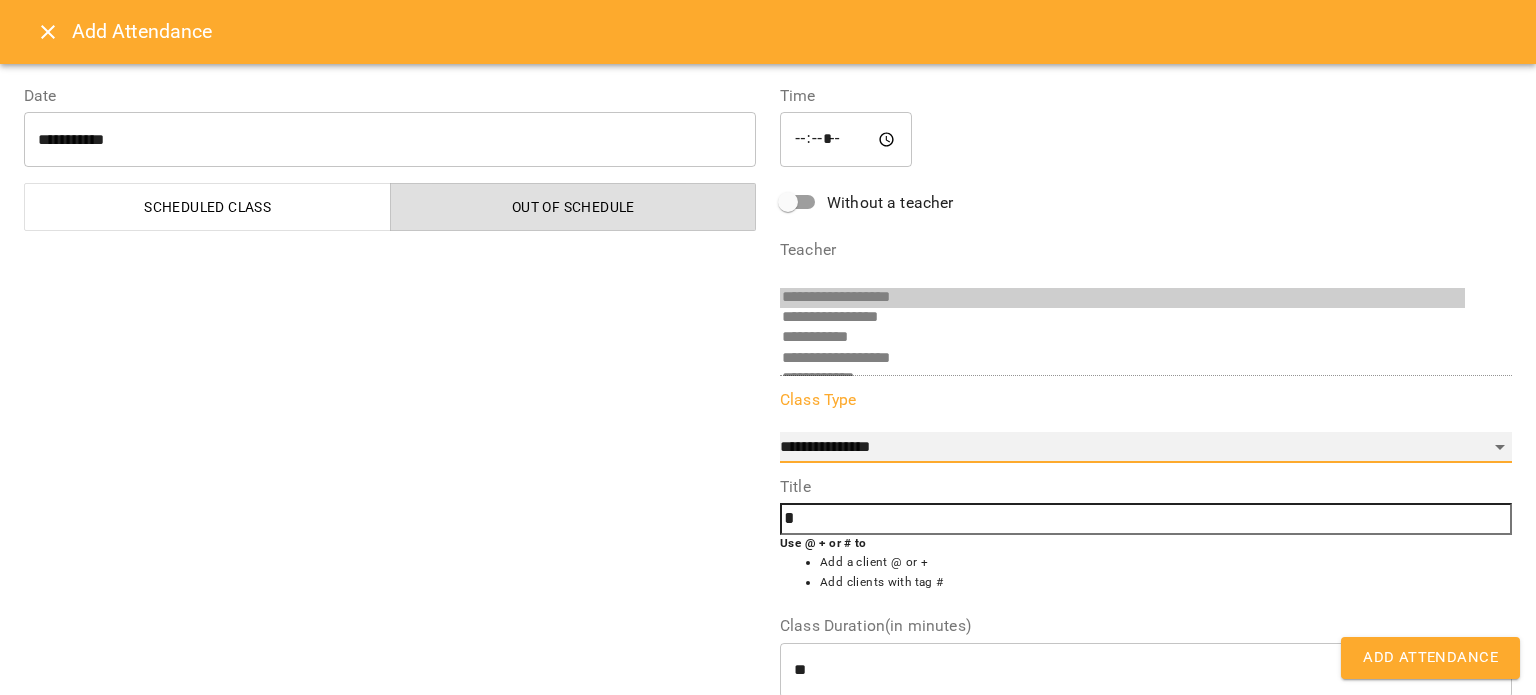 click on "**********" at bounding box center [1146, 448] 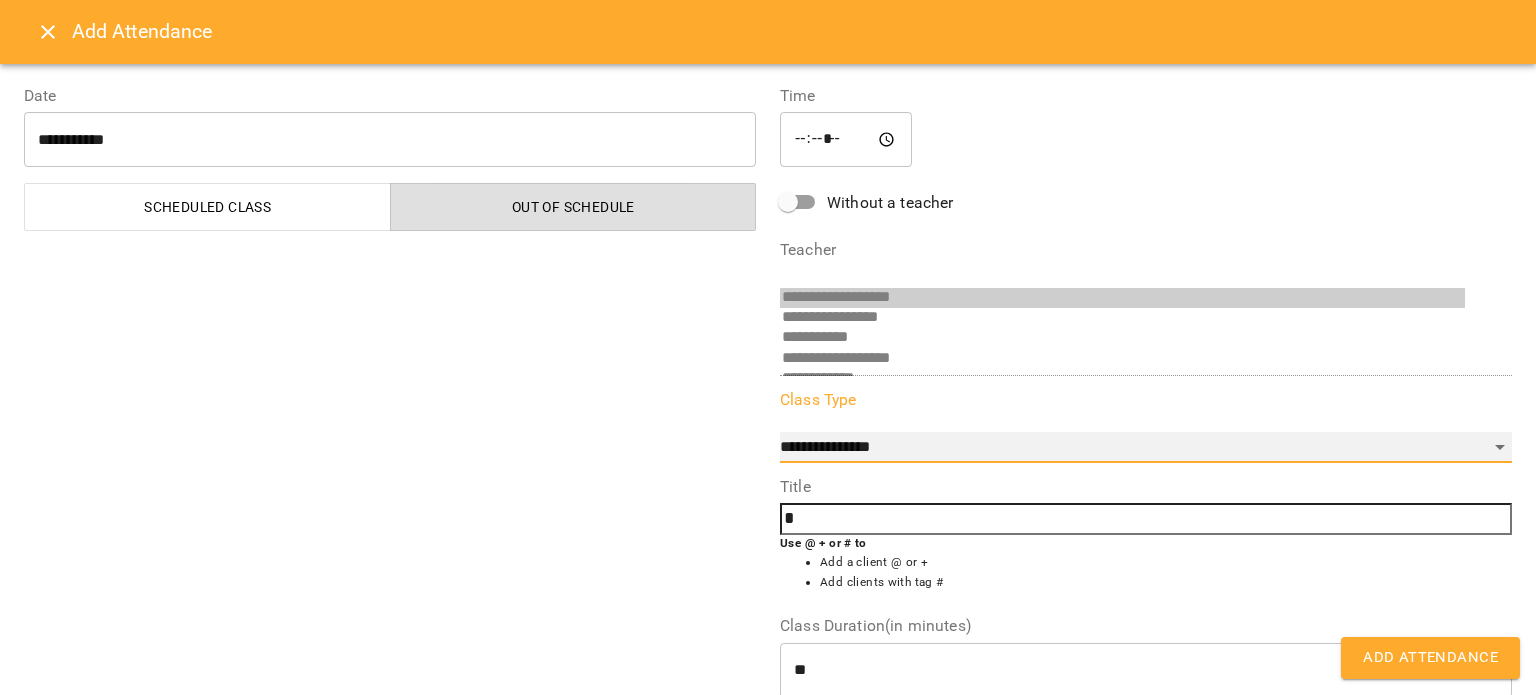 click on "**********" at bounding box center [1146, 448] 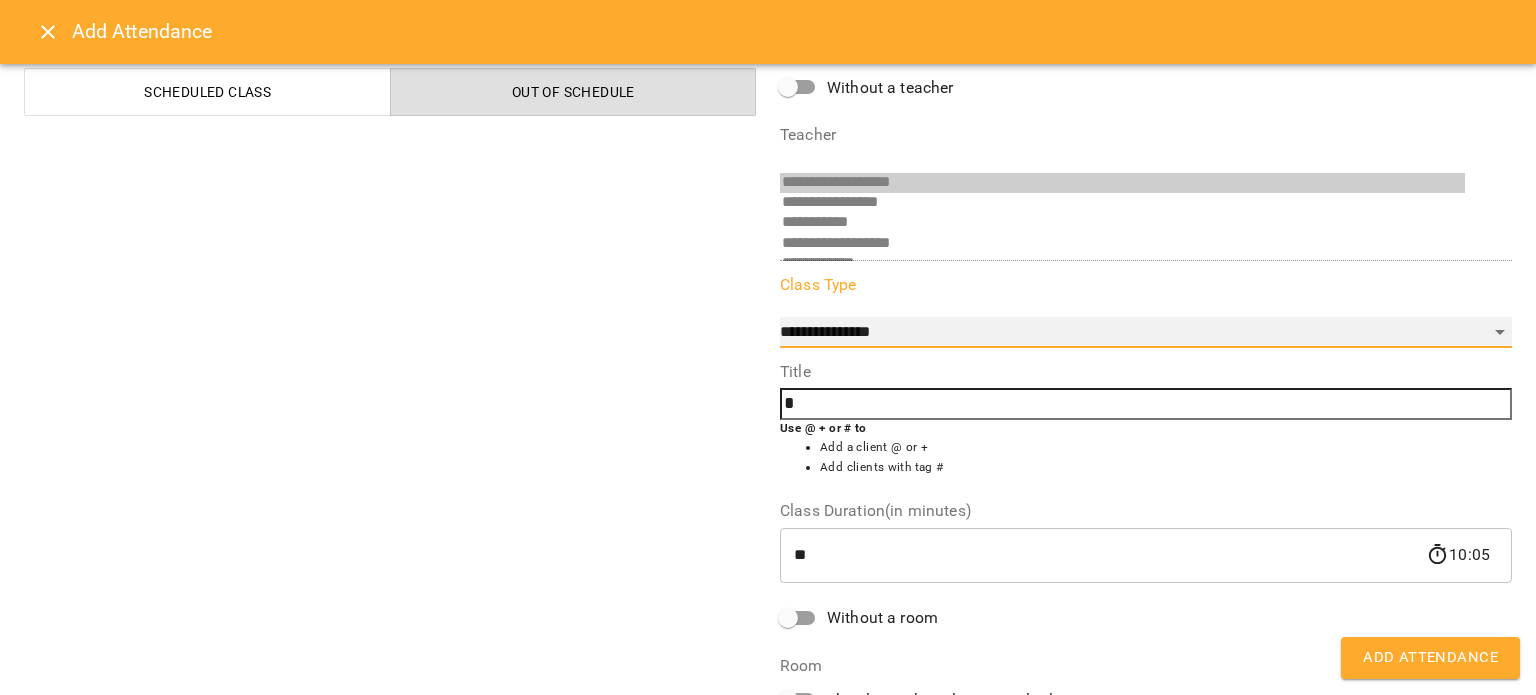 scroll, scrollTop: 116, scrollLeft: 0, axis: vertical 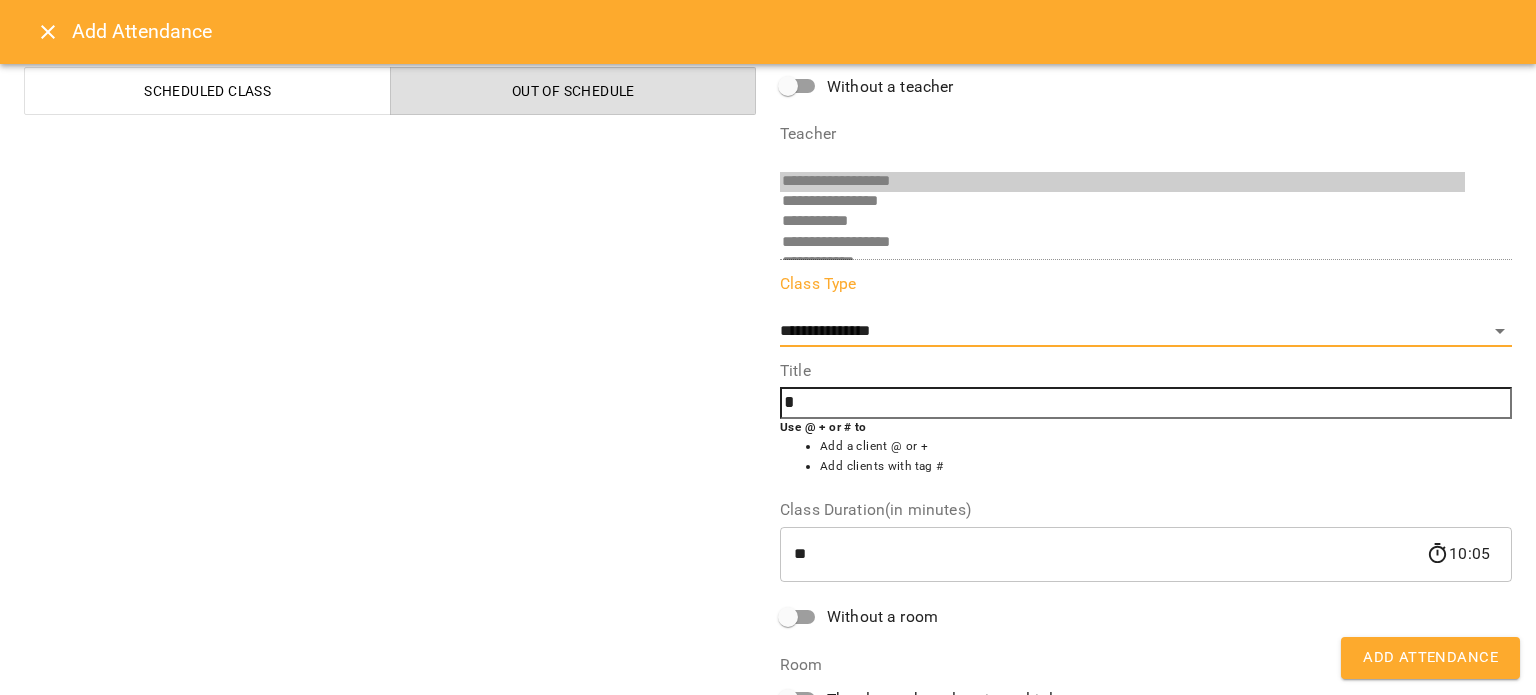 click on "*" at bounding box center (1146, 403) 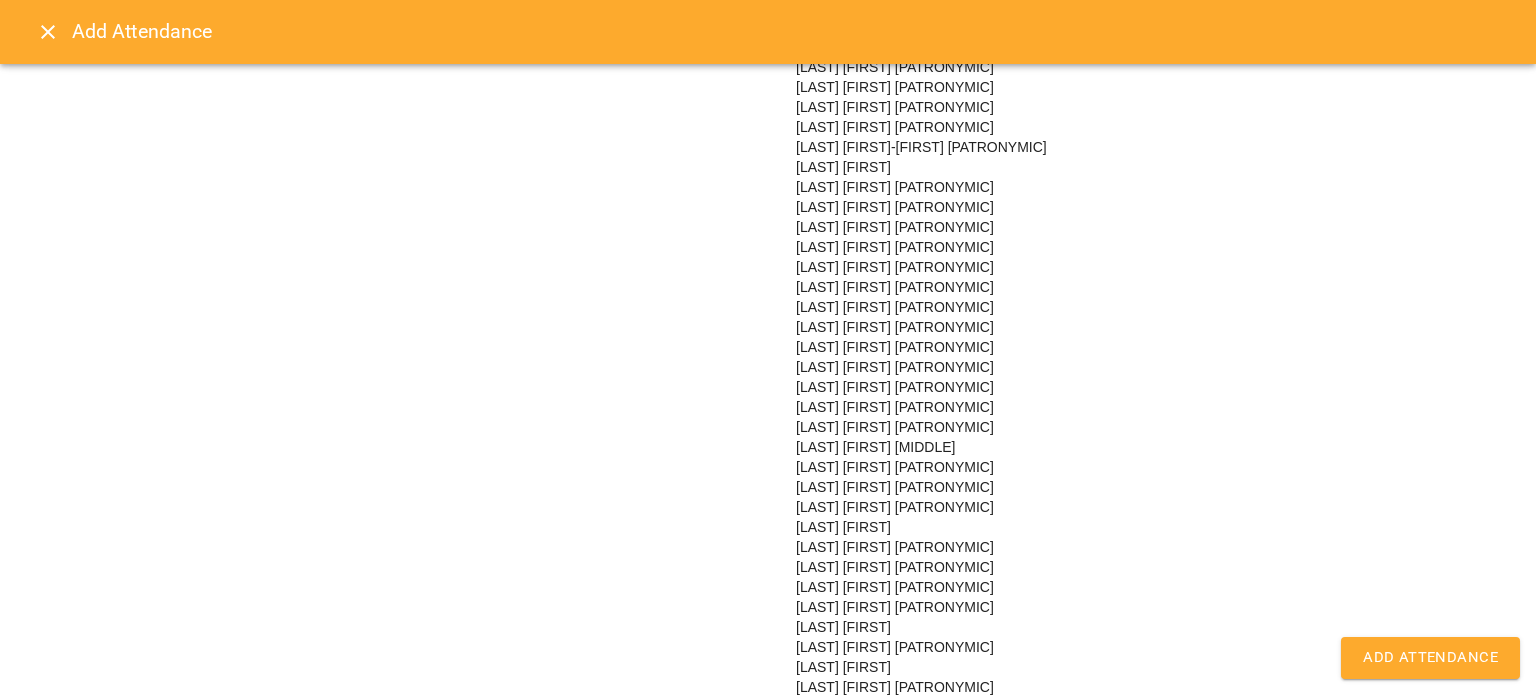 scroll, scrollTop: 1064, scrollLeft: 0, axis: vertical 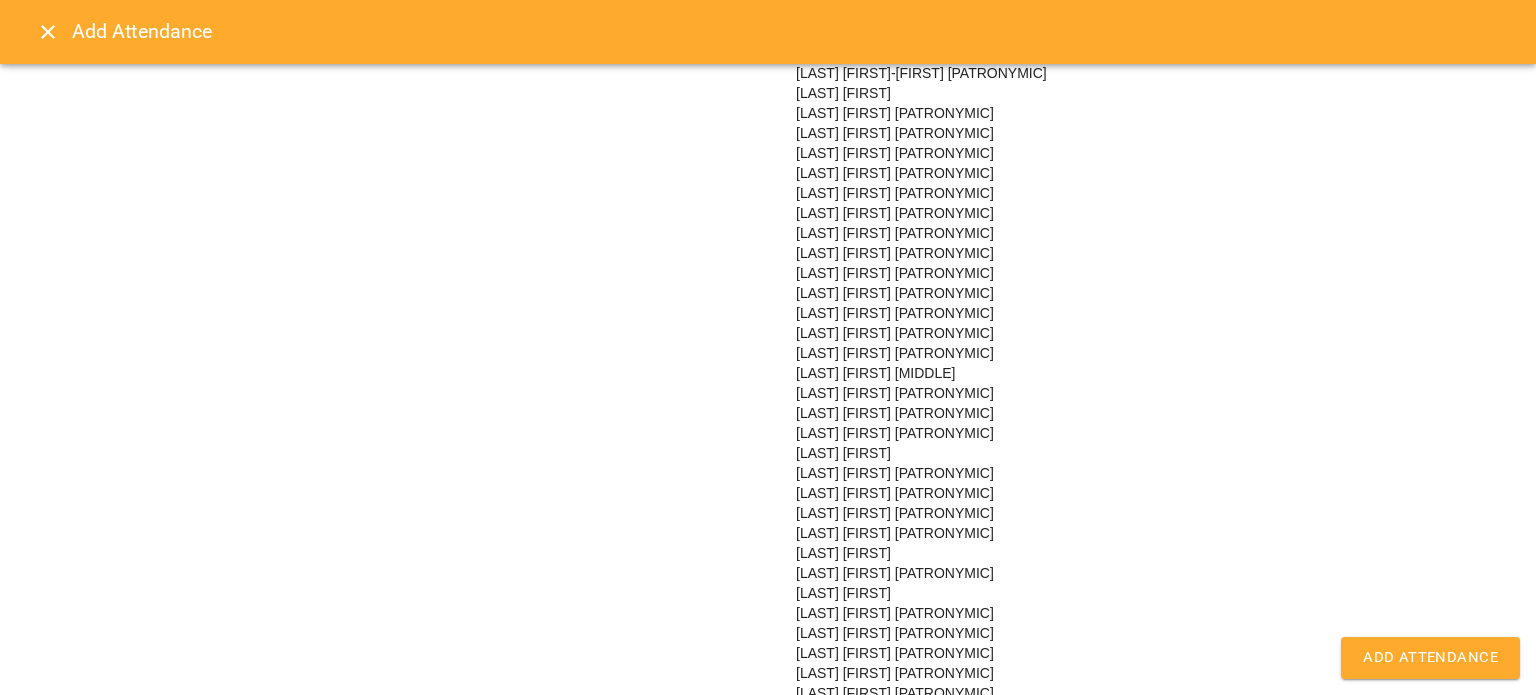 click on "[LAST] [FIRST] [PATRONYMIC]" at bounding box center [895, 433] 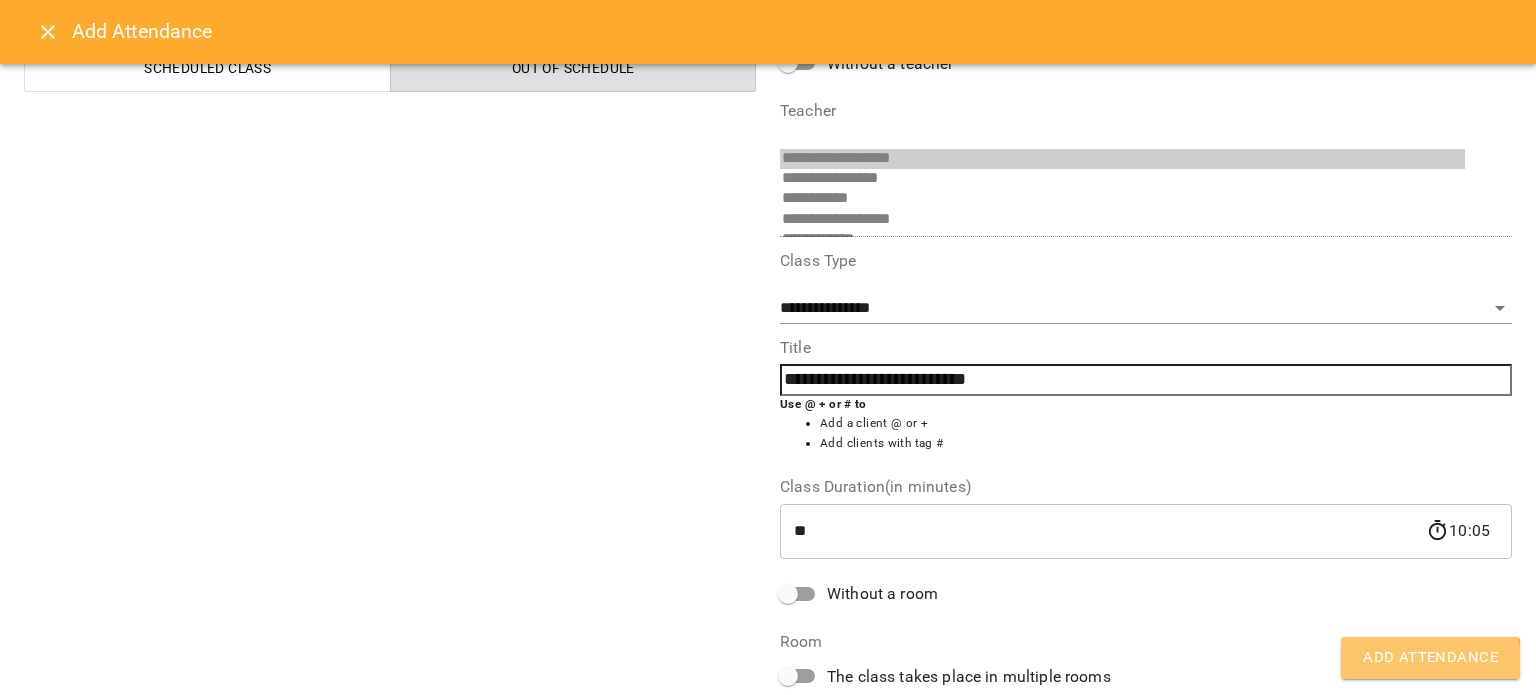 click on "Add Attendance" at bounding box center (1430, 658) 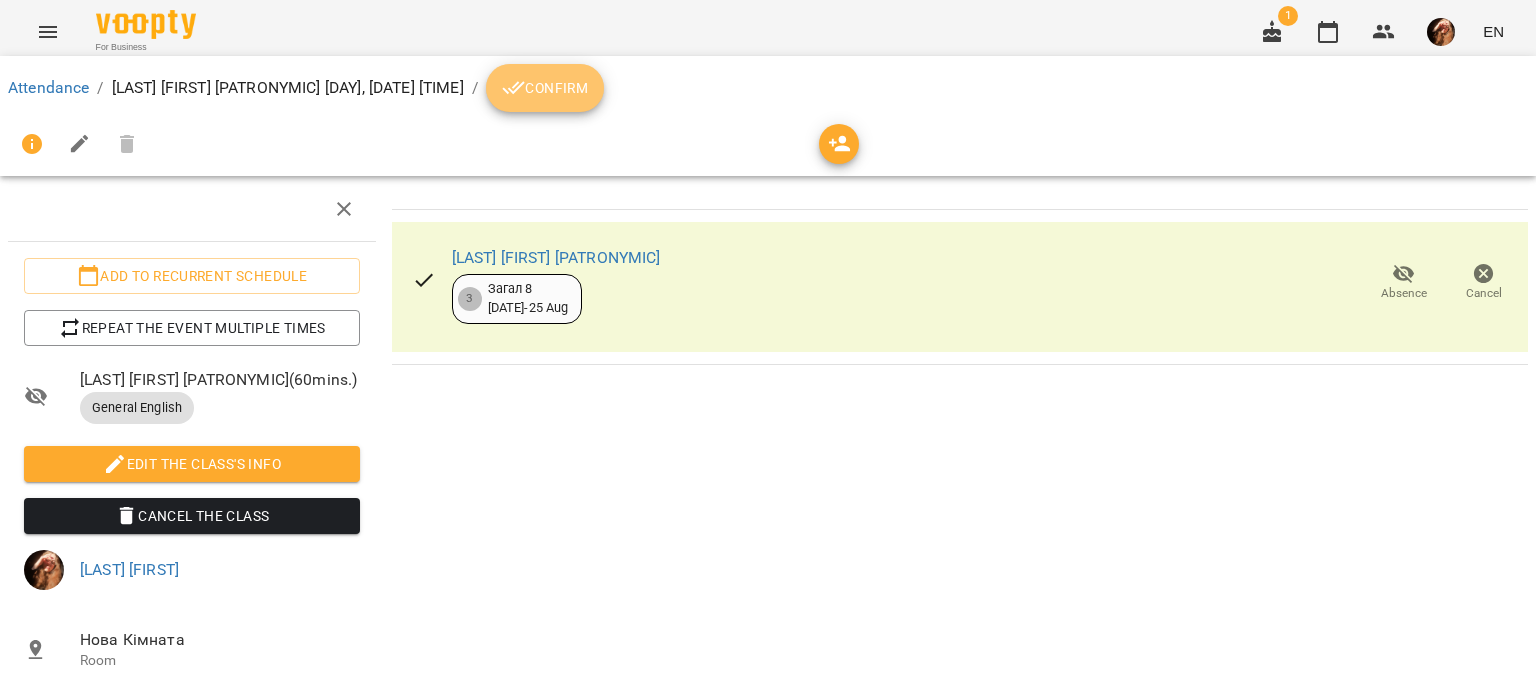 click on "Confirm" at bounding box center (545, 88) 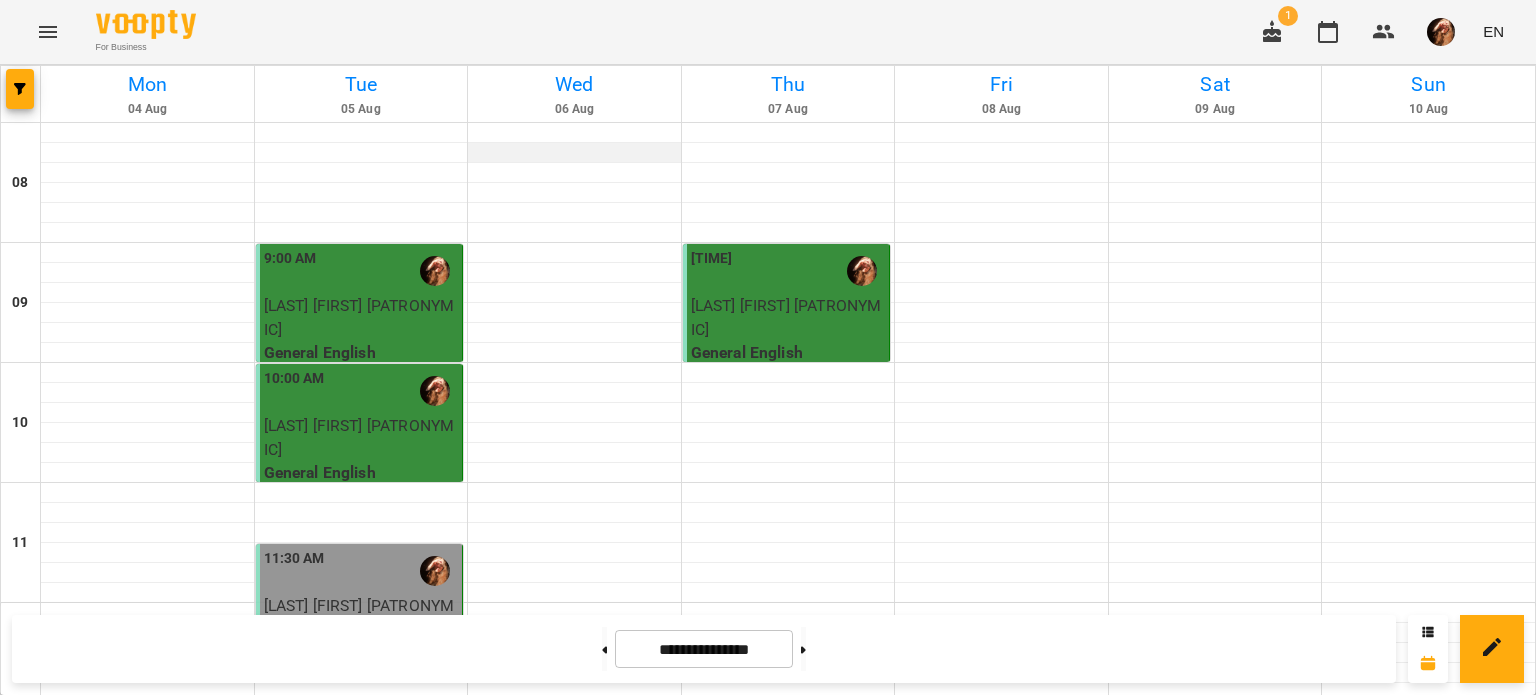 scroll, scrollTop: 1223, scrollLeft: 0, axis: vertical 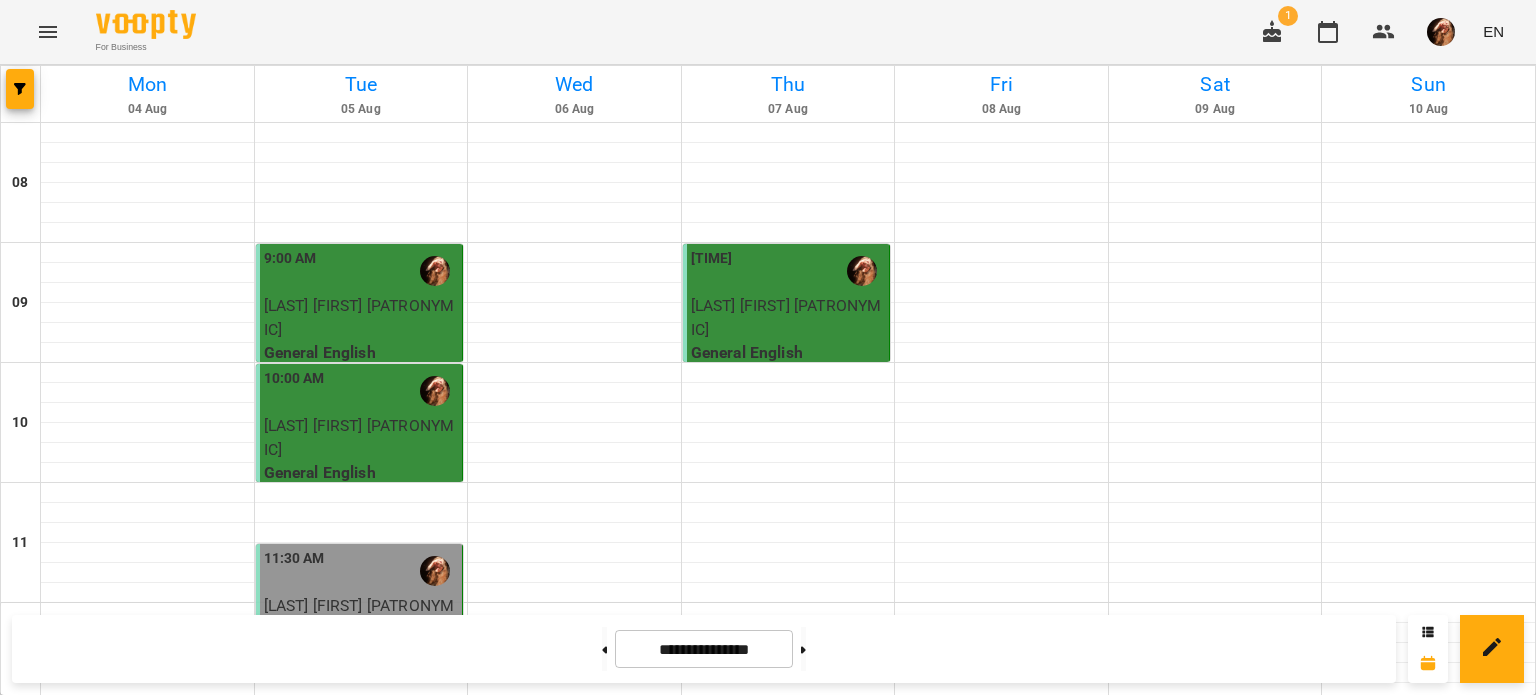 click on "9:00 PM" at bounding box center (788, 1711) 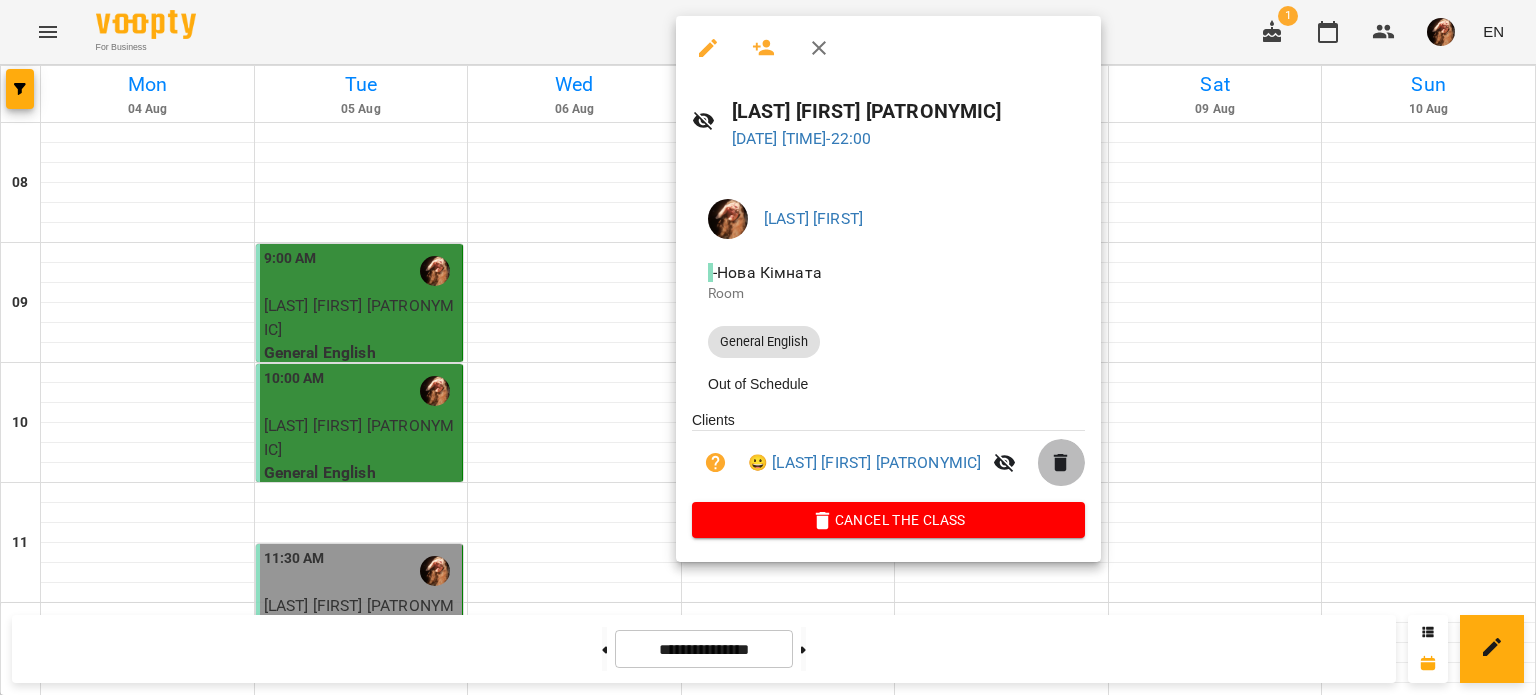 click 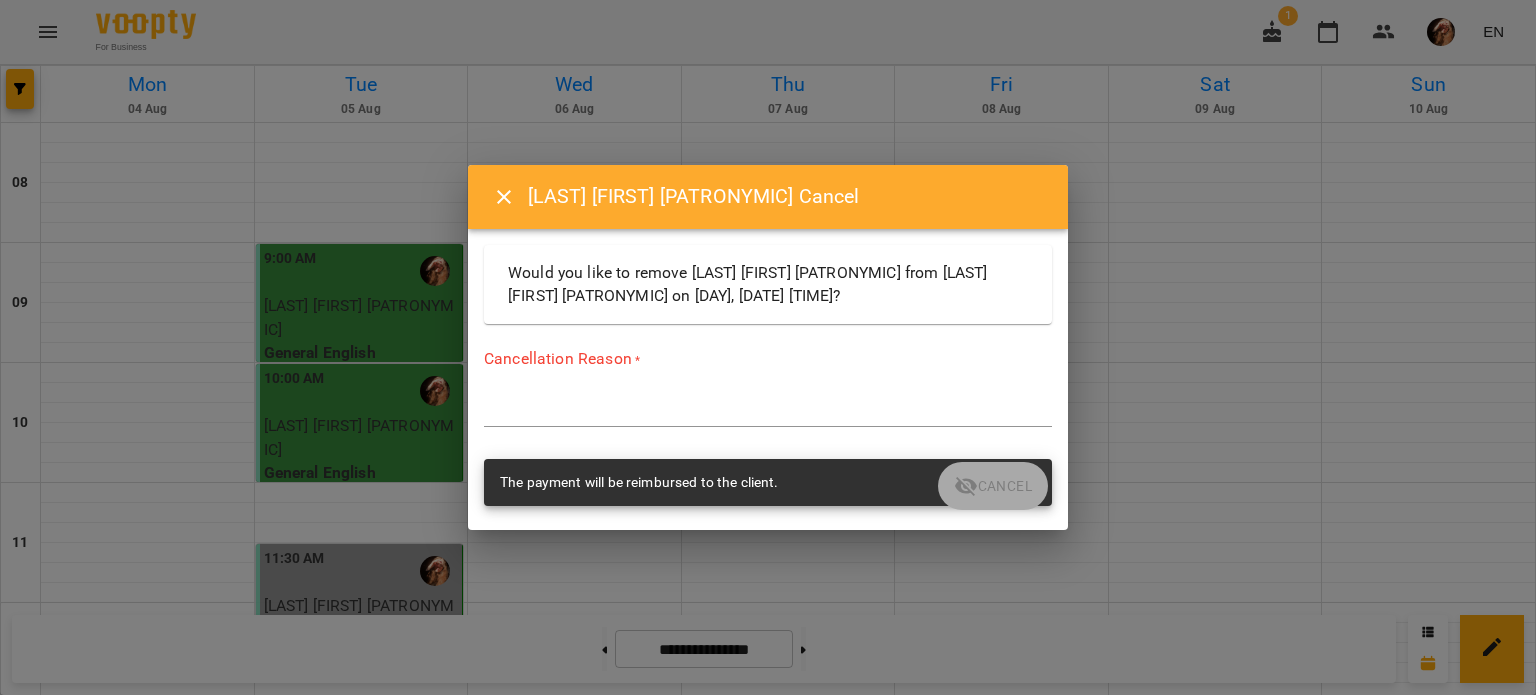 click at bounding box center (768, 410) 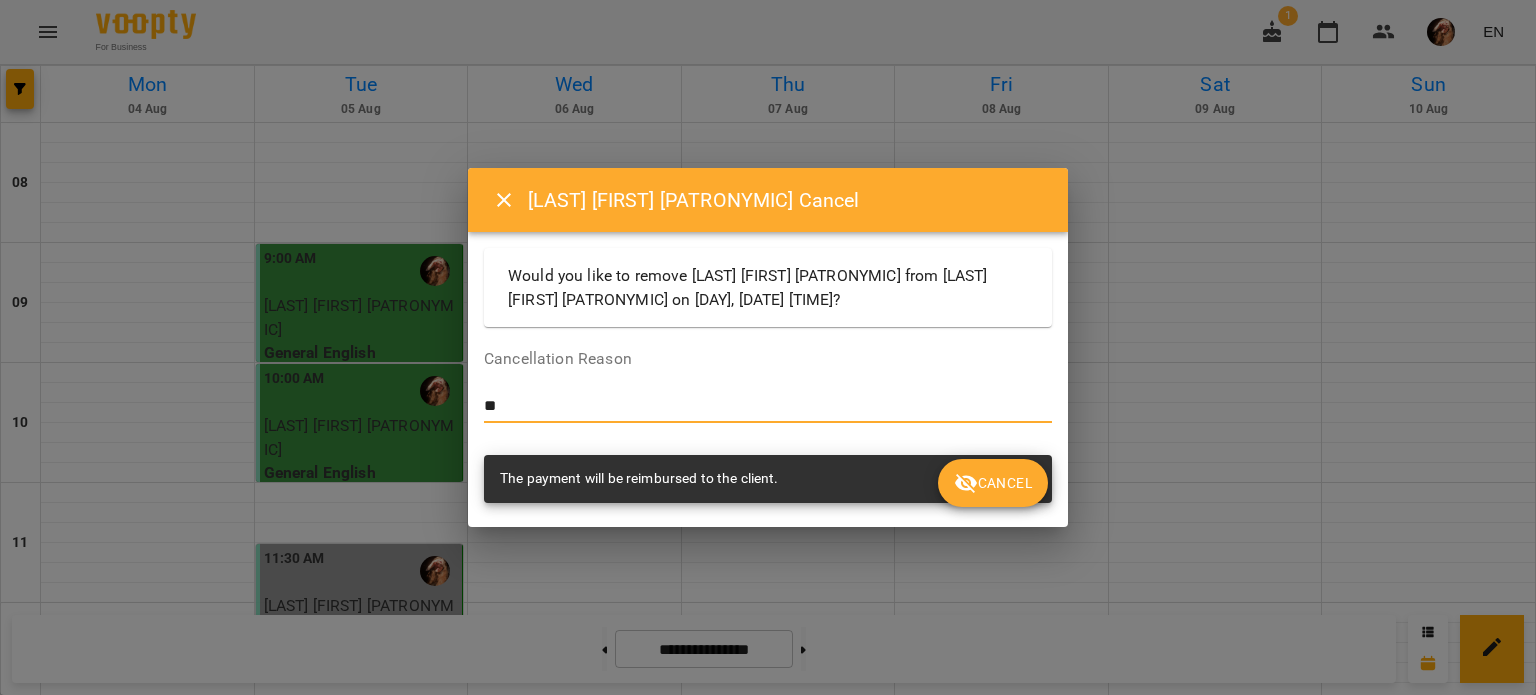 type on "*" 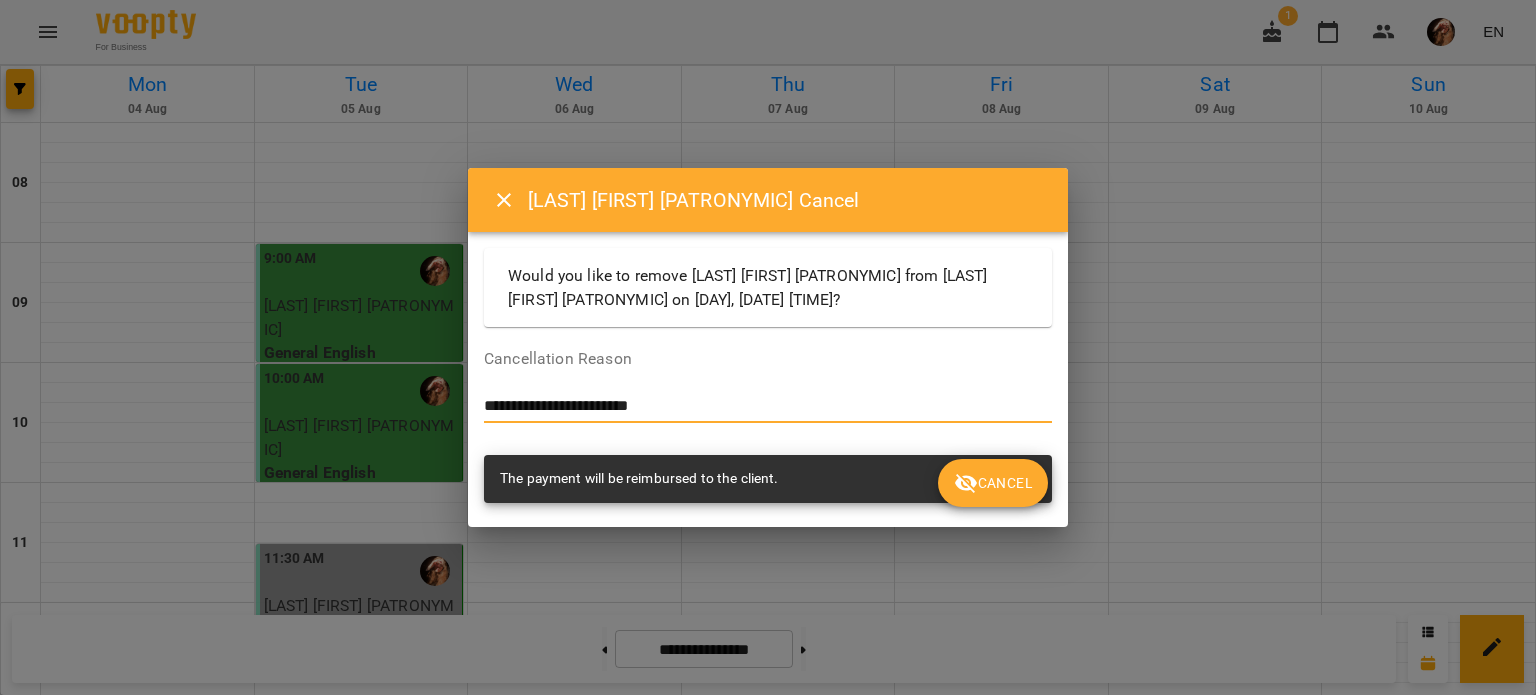 scroll, scrollTop: 0, scrollLeft: 0, axis: both 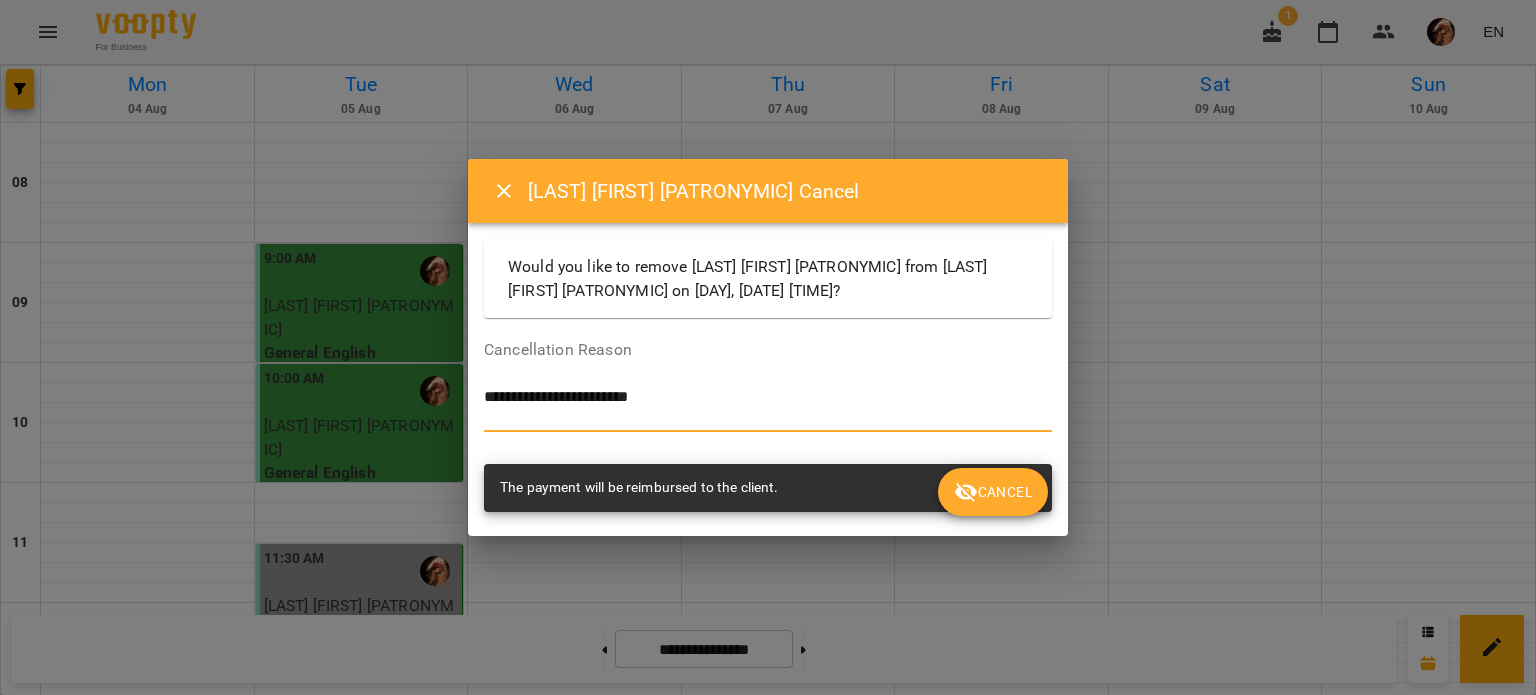 type on "**********" 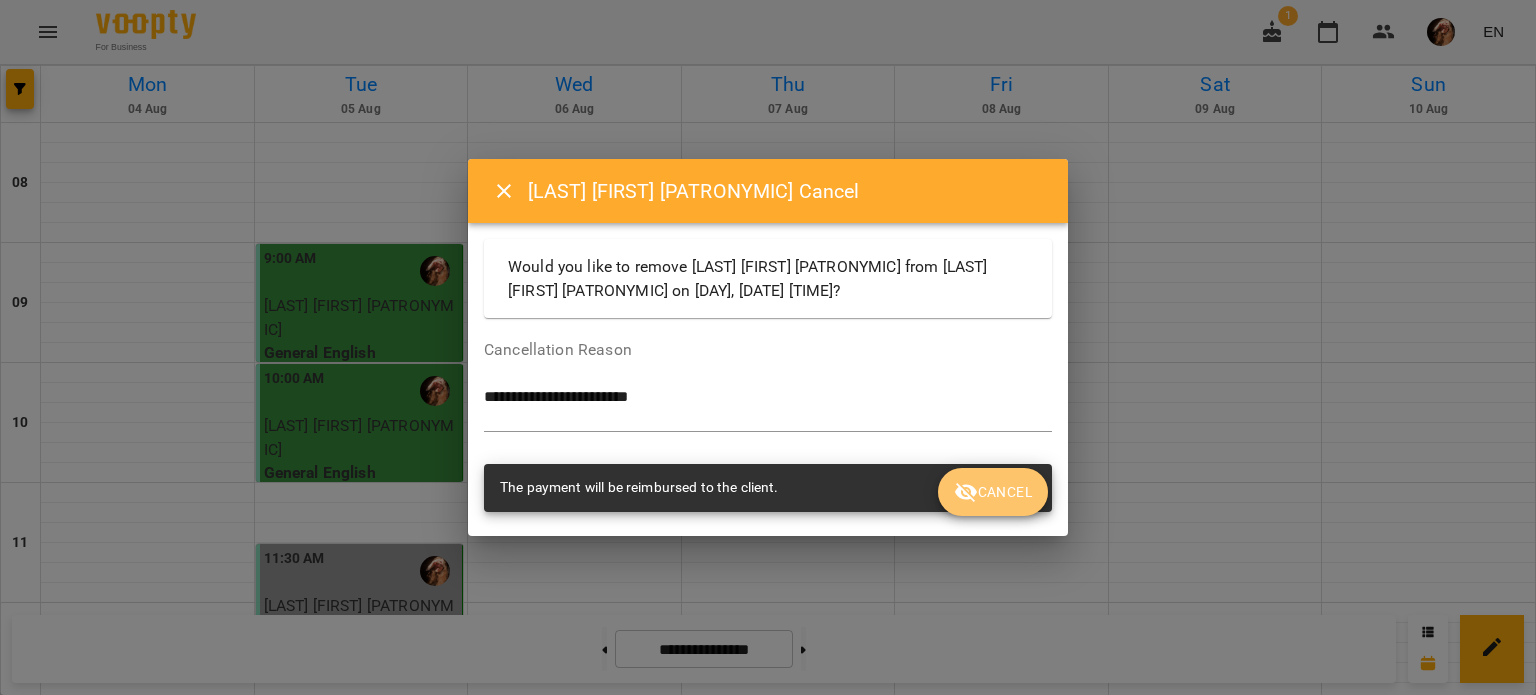 click on "Cancel" at bounding box center (993, 492) 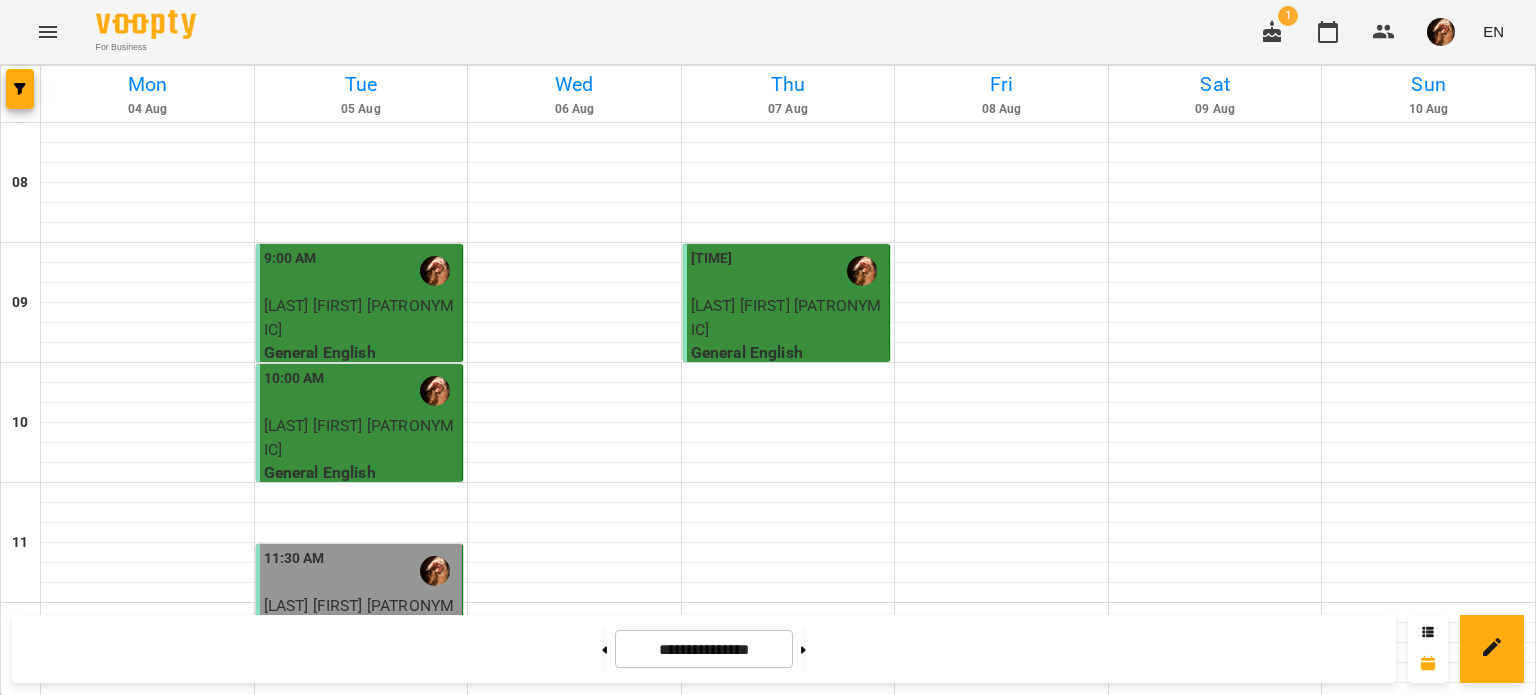 click at bounding box center [788, 1573] 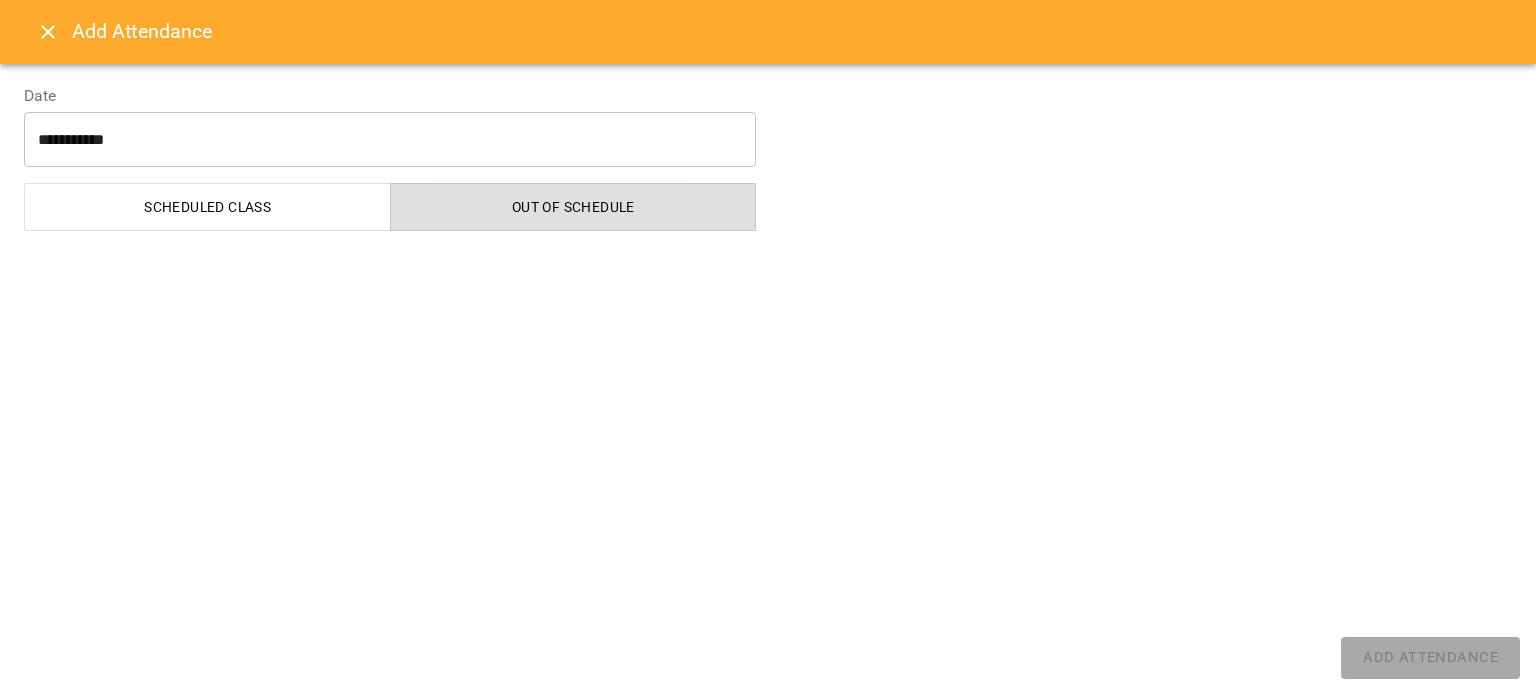 select on "**********" 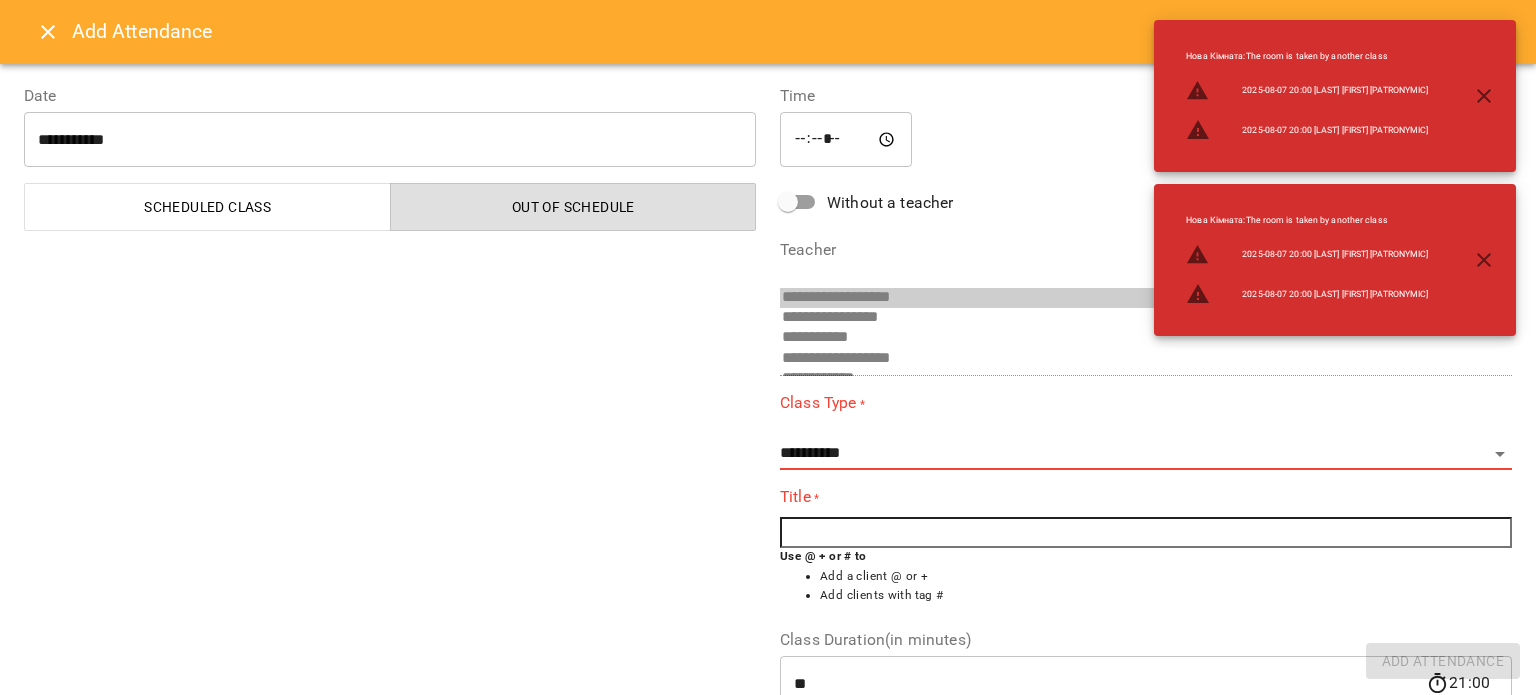 click on "**********" at bounding box center [1146, 494] 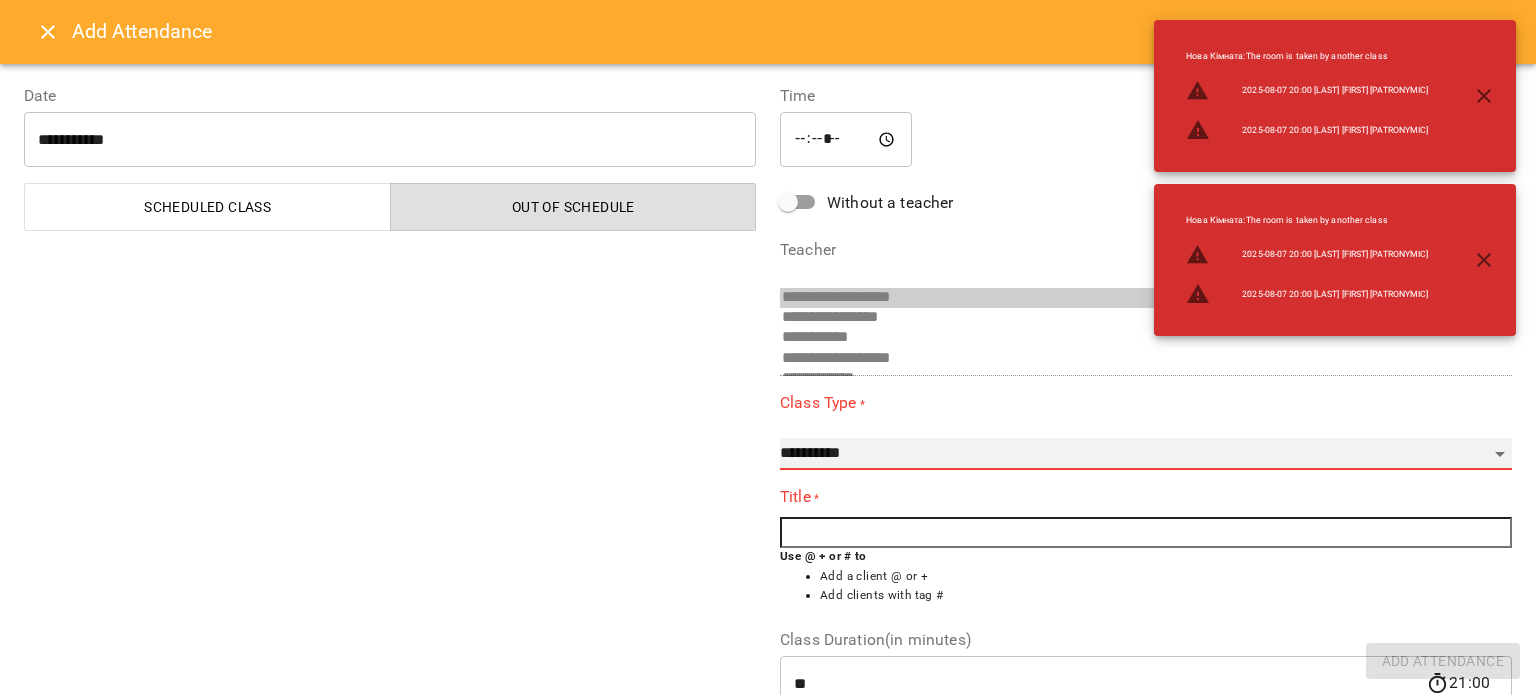 click on "**********" at bounding box center [1146, 454] 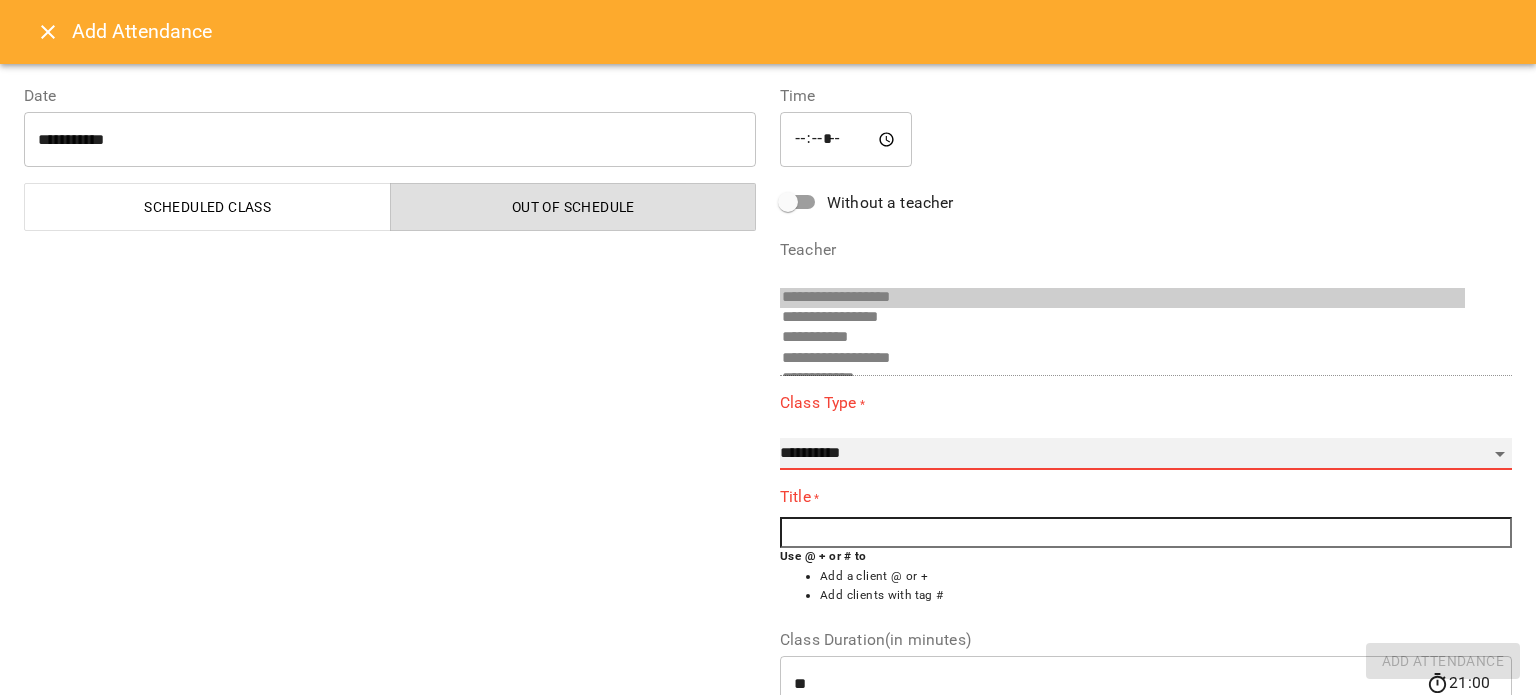select on "**********" 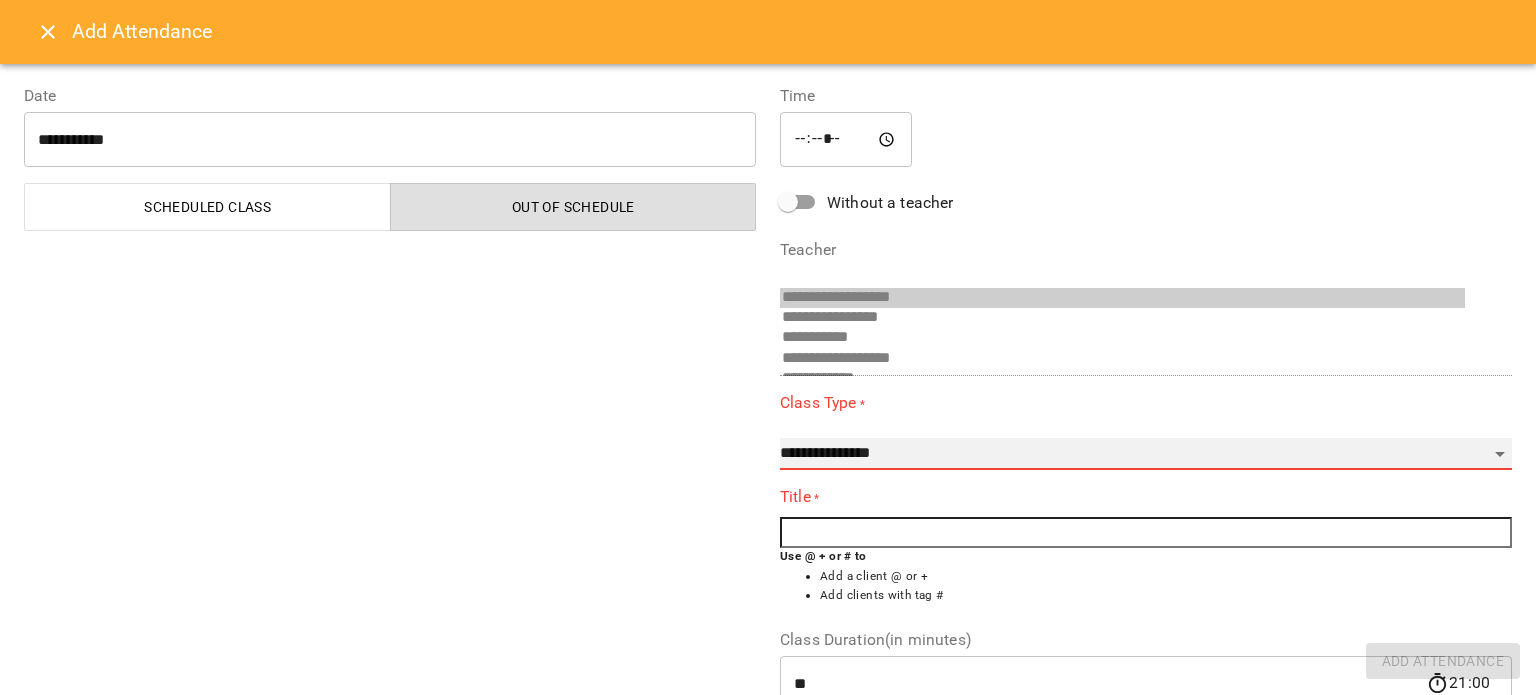 click on "**********" at bounding box center [1146, 454] 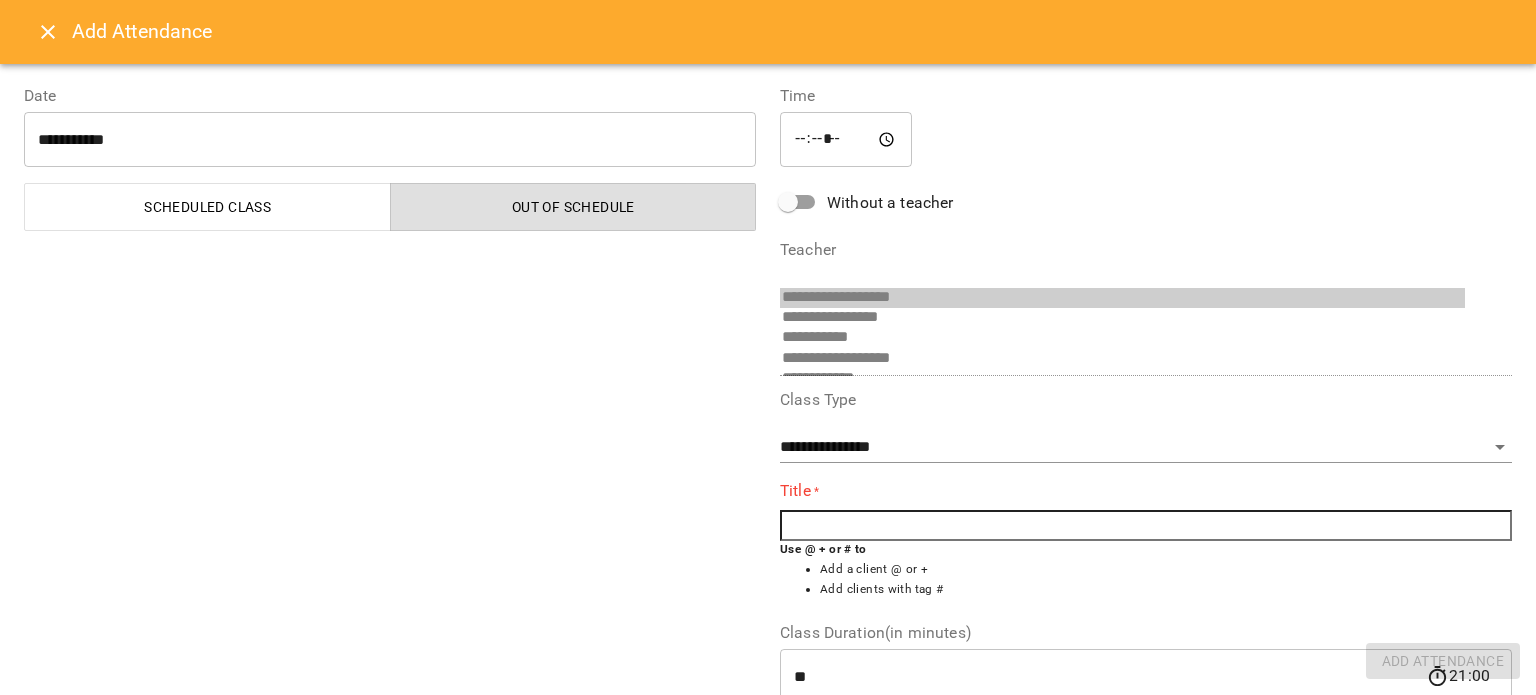 click at bounding box center [1146, 526] 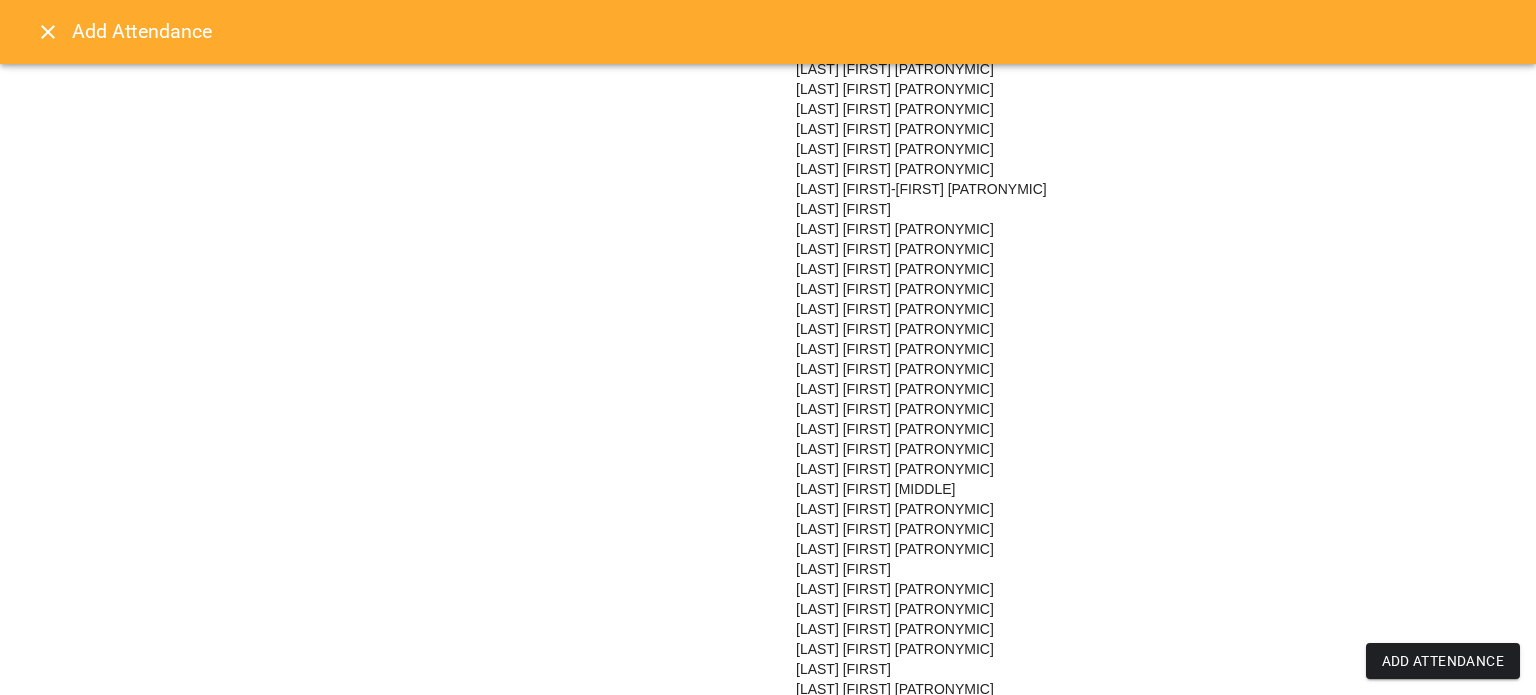 scroll, scrollTop: 260, scrollLeft: 0, axis: vertical 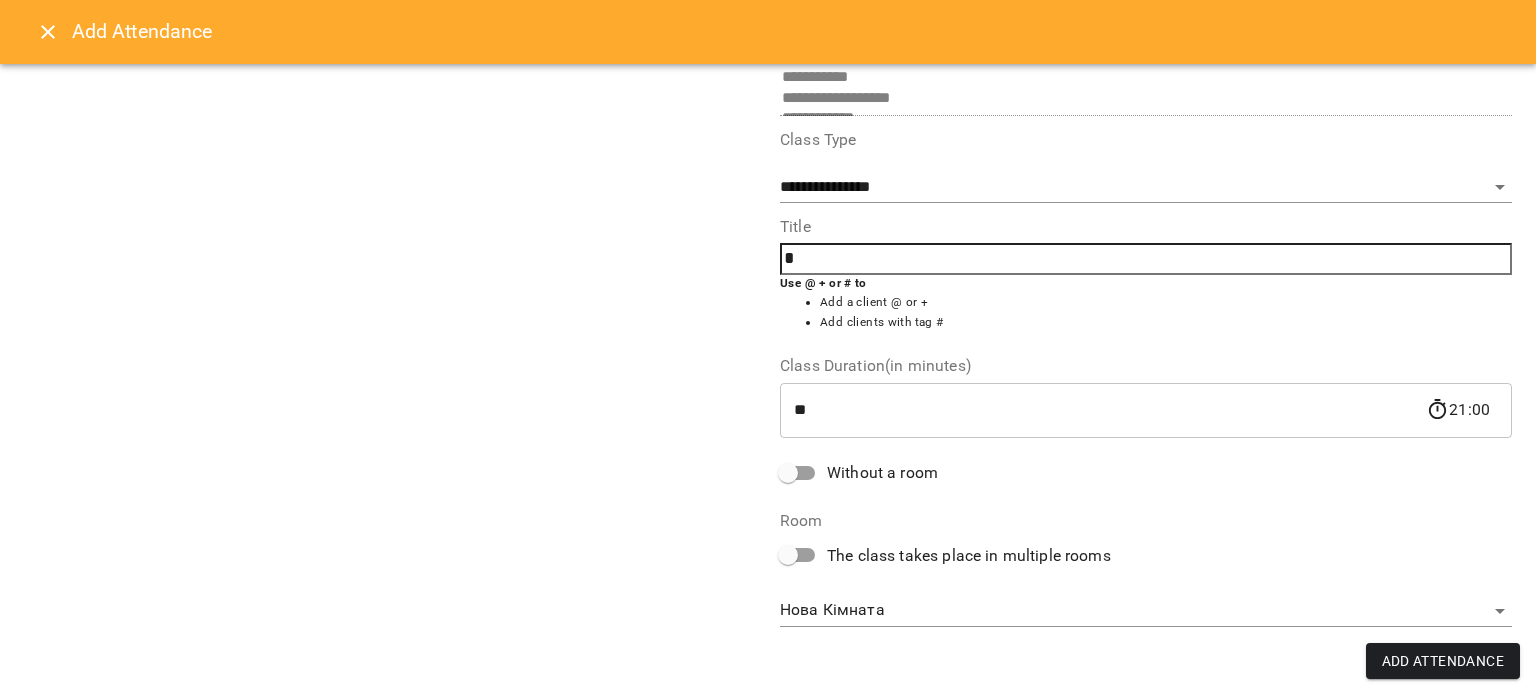click on "*" at bounding box center [1146, 259] 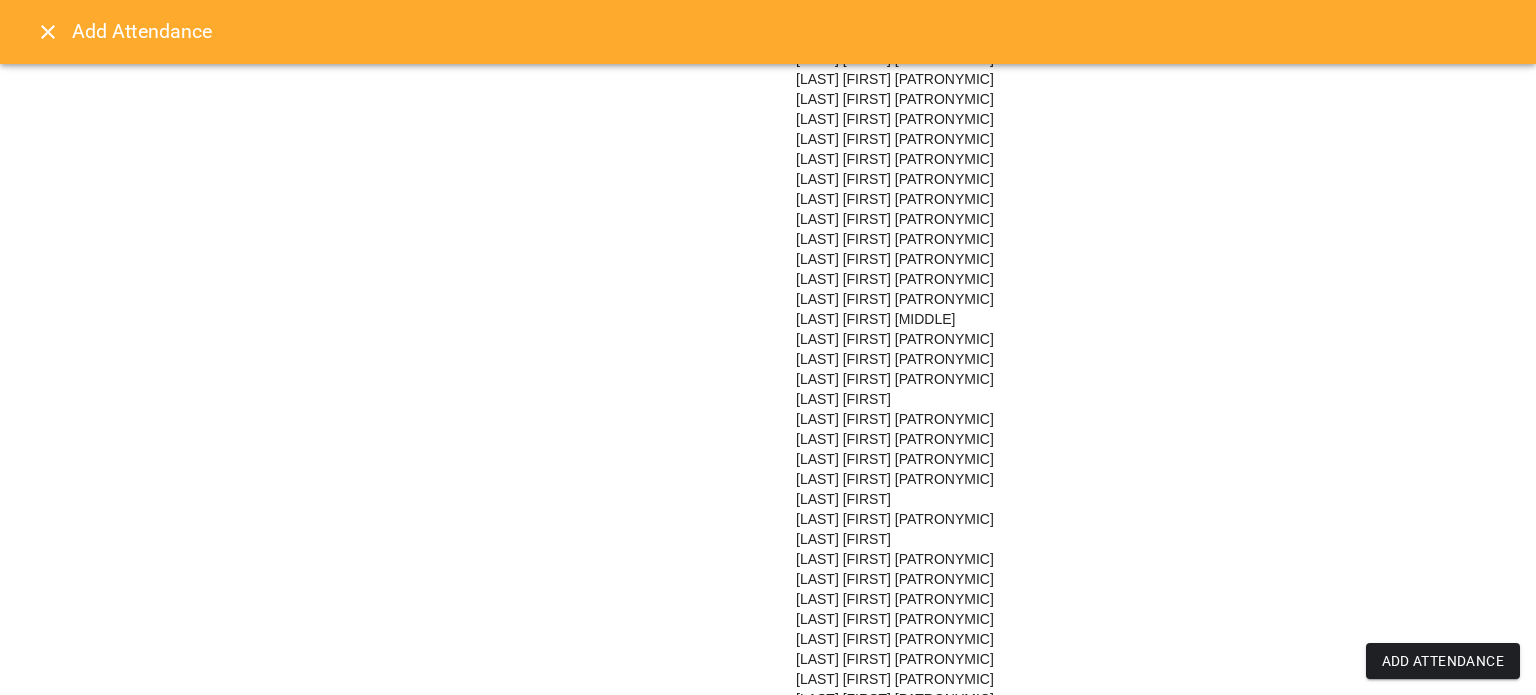 scroll, scrollTop: 1192, scrollLeft: 0, axis: vertical 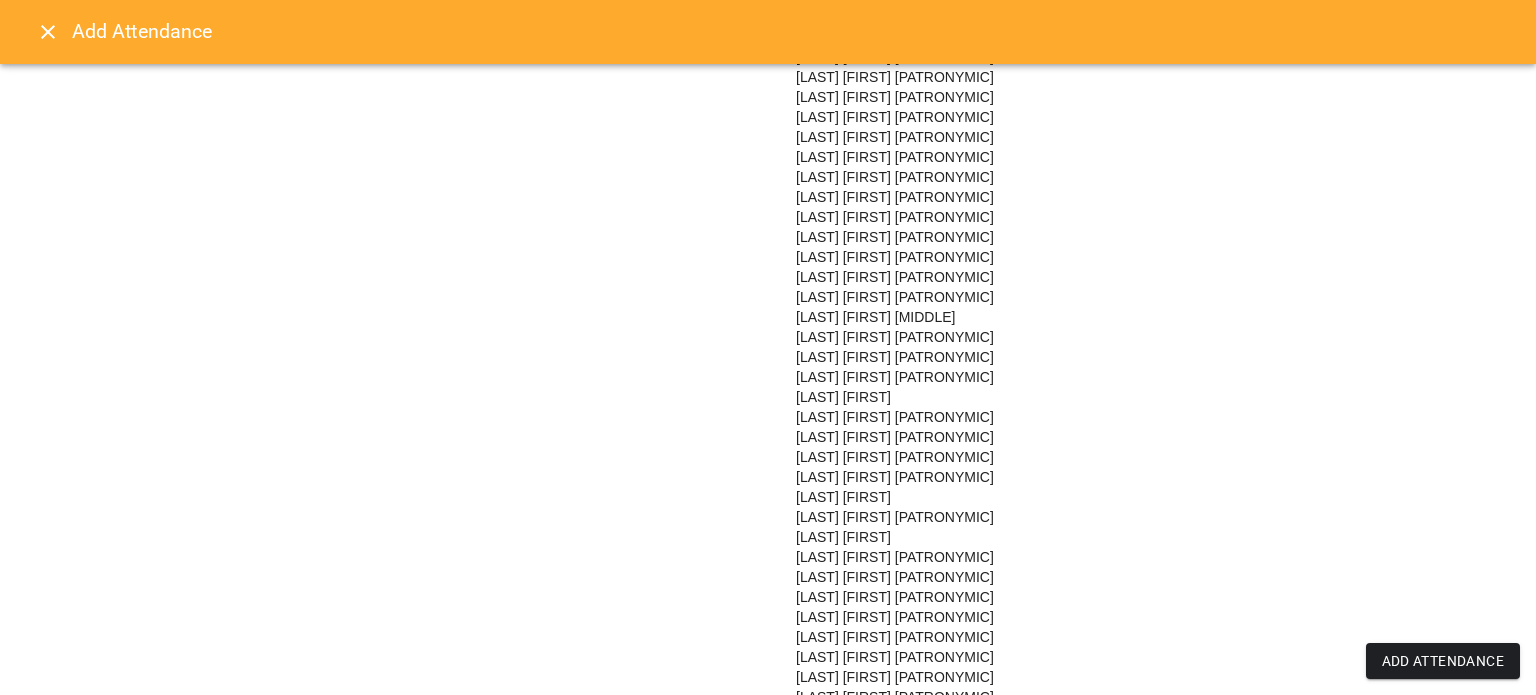click on "[LAST] [FIRST] [PATRONYMIC]" at bounding box center (895, 337) 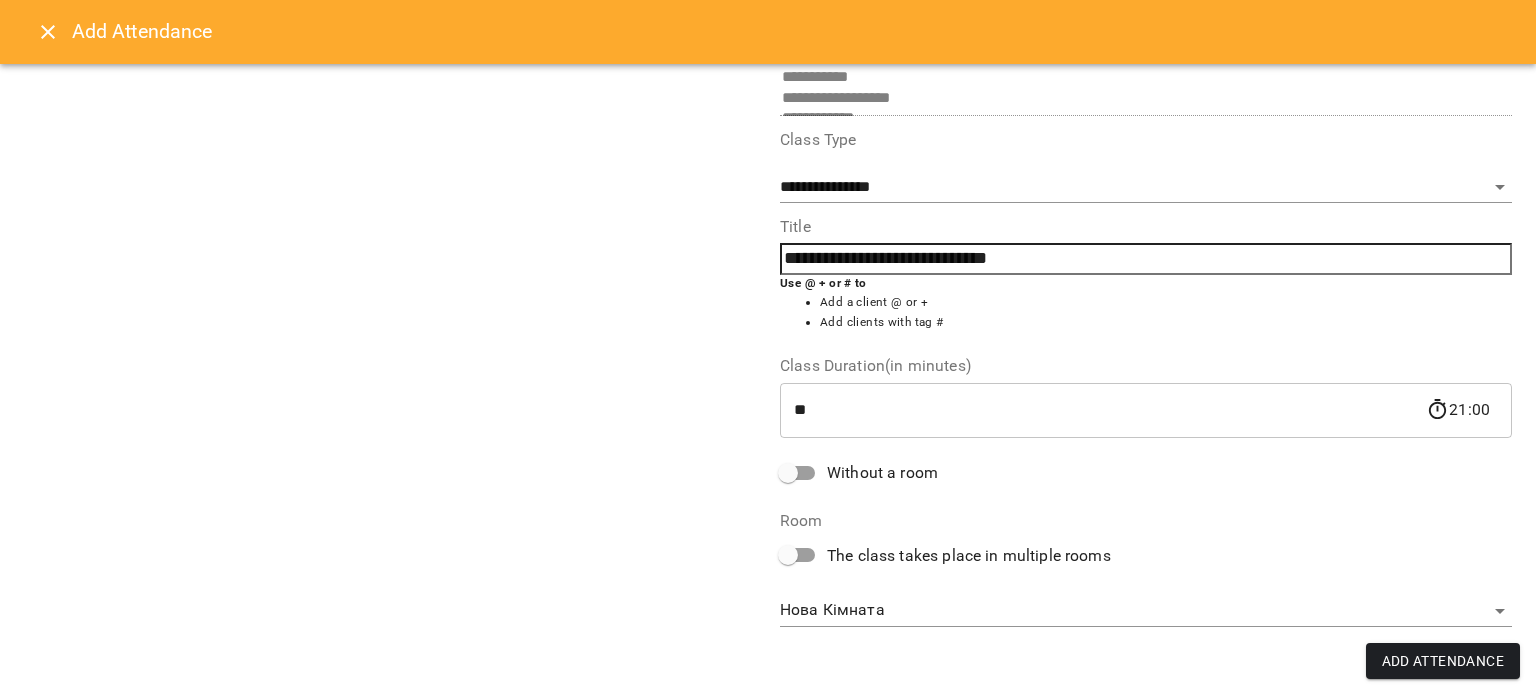 scroll, scrollTop: 139, scrollLeft: 0, axis: vertical 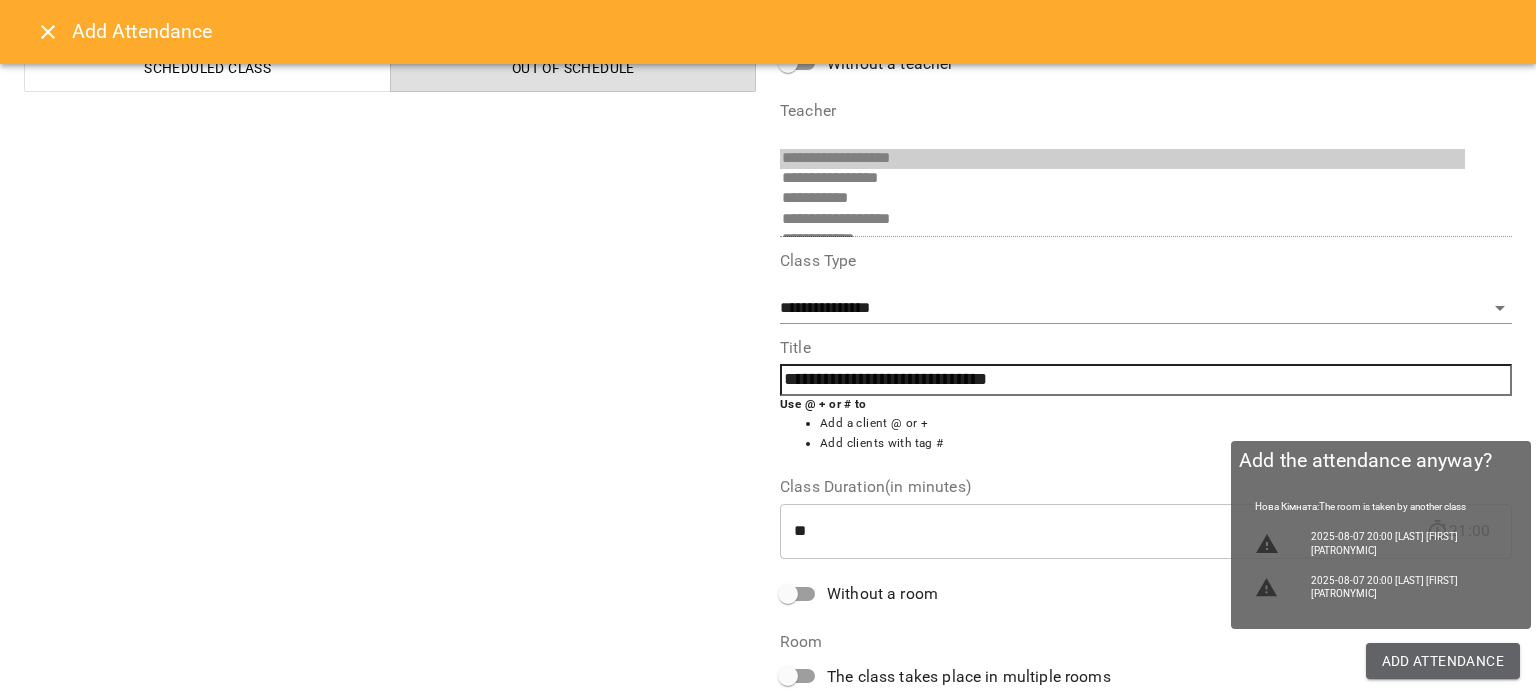click on "Add Attendance" at bounding box center (1443, 661) 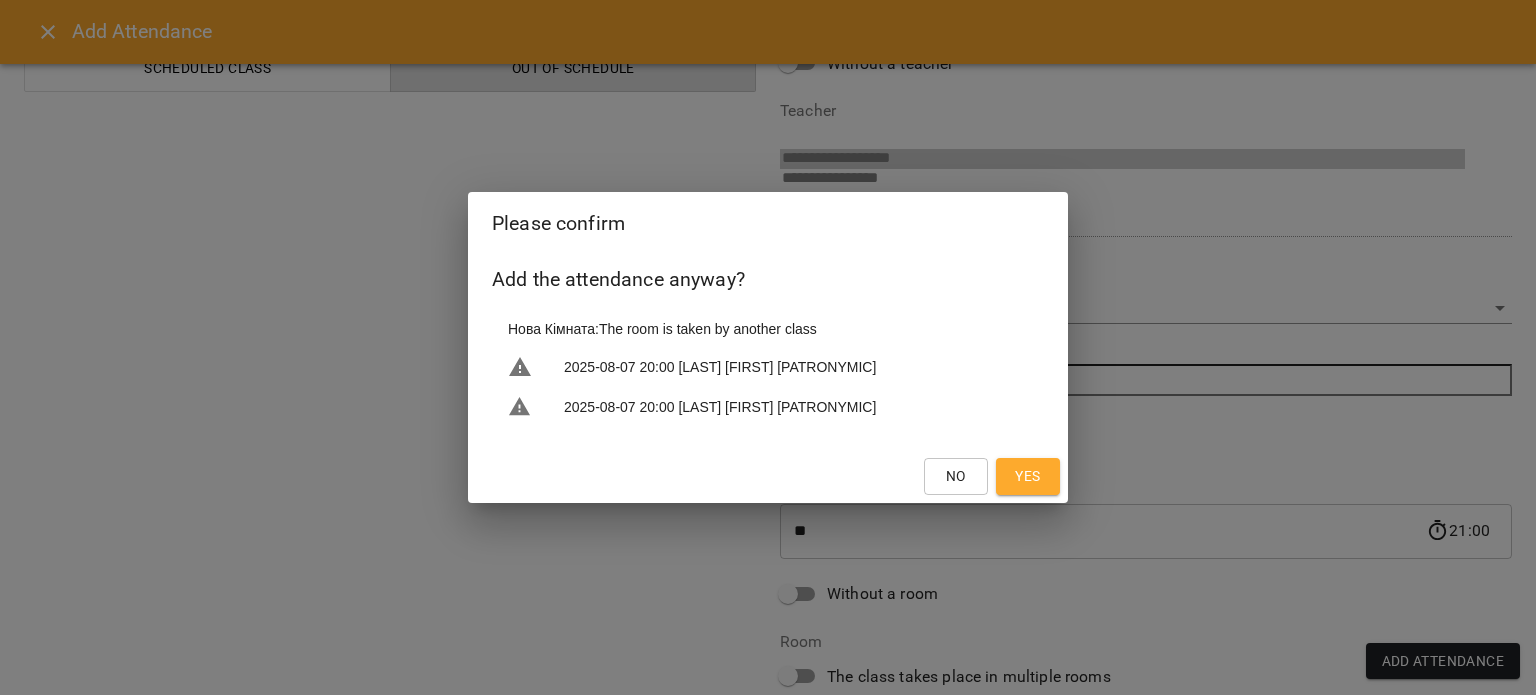 click on "Yes" at bounding box center (1027, 476) 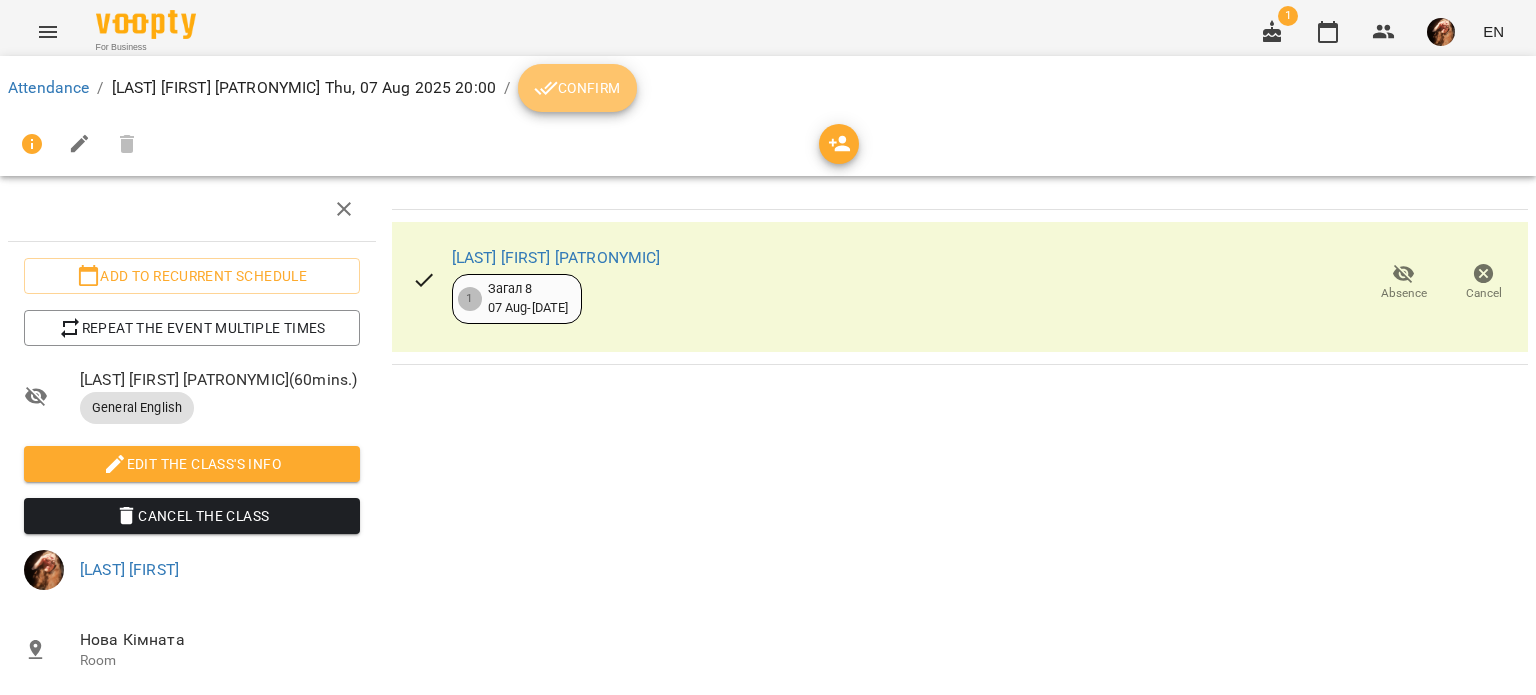 click on "Confirm" at bounding box center [577, 88] 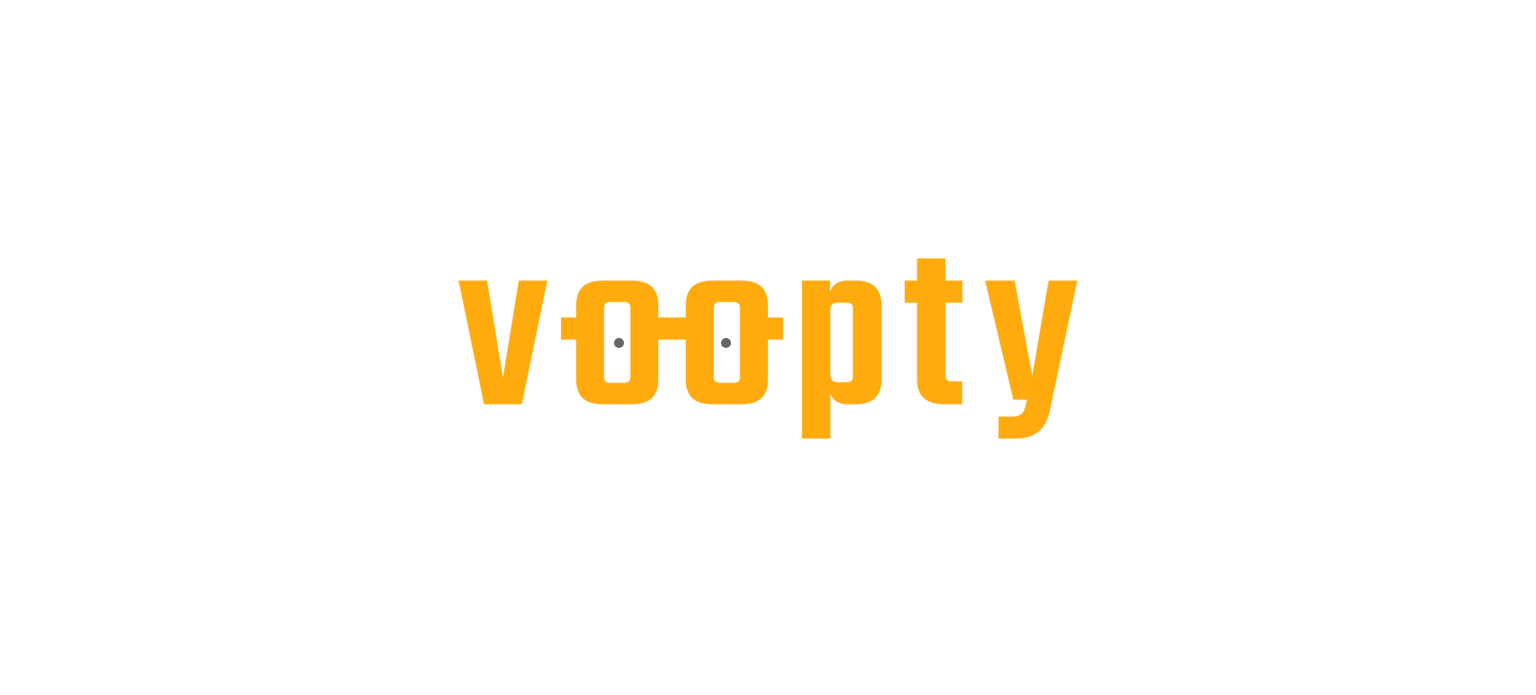 scroll, scrollTop: 0, scrollLeft: 0, axis: both 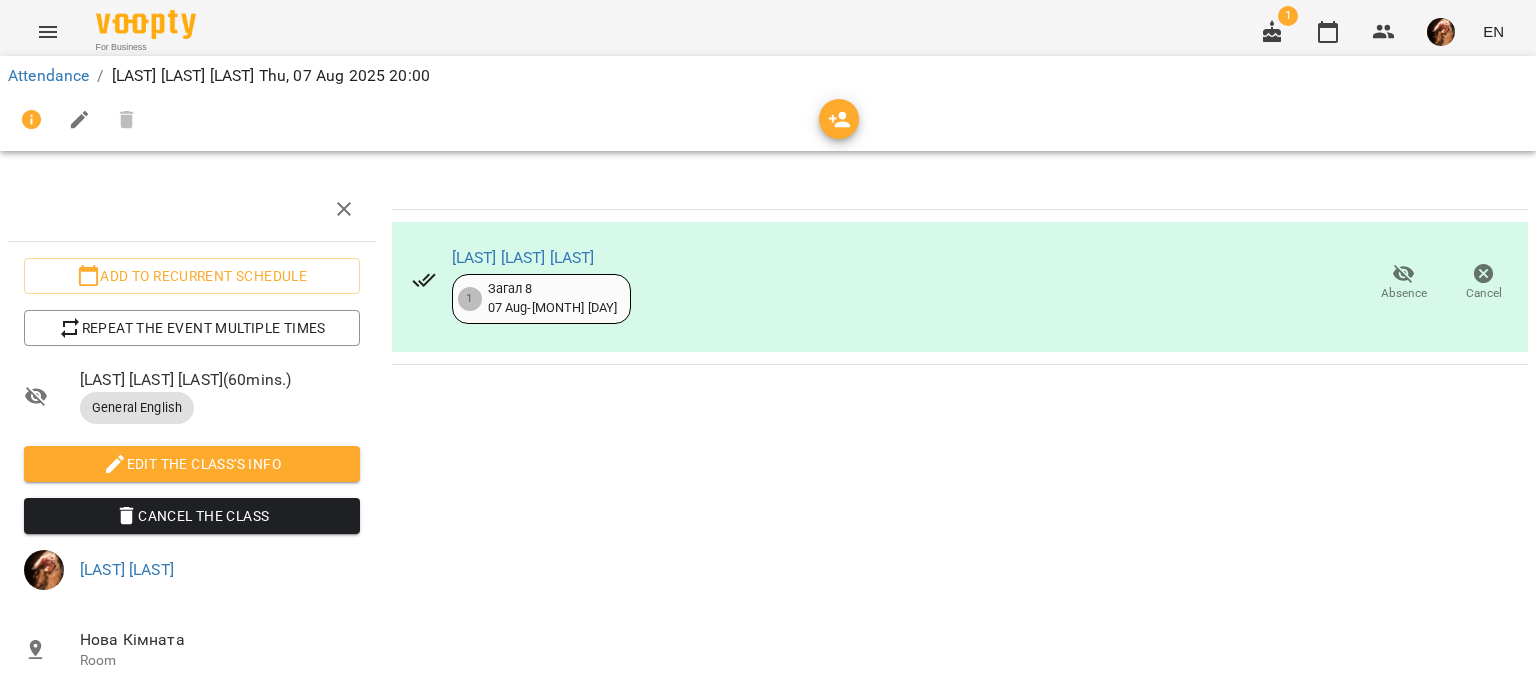 click at bounding box center (1272, 32) 